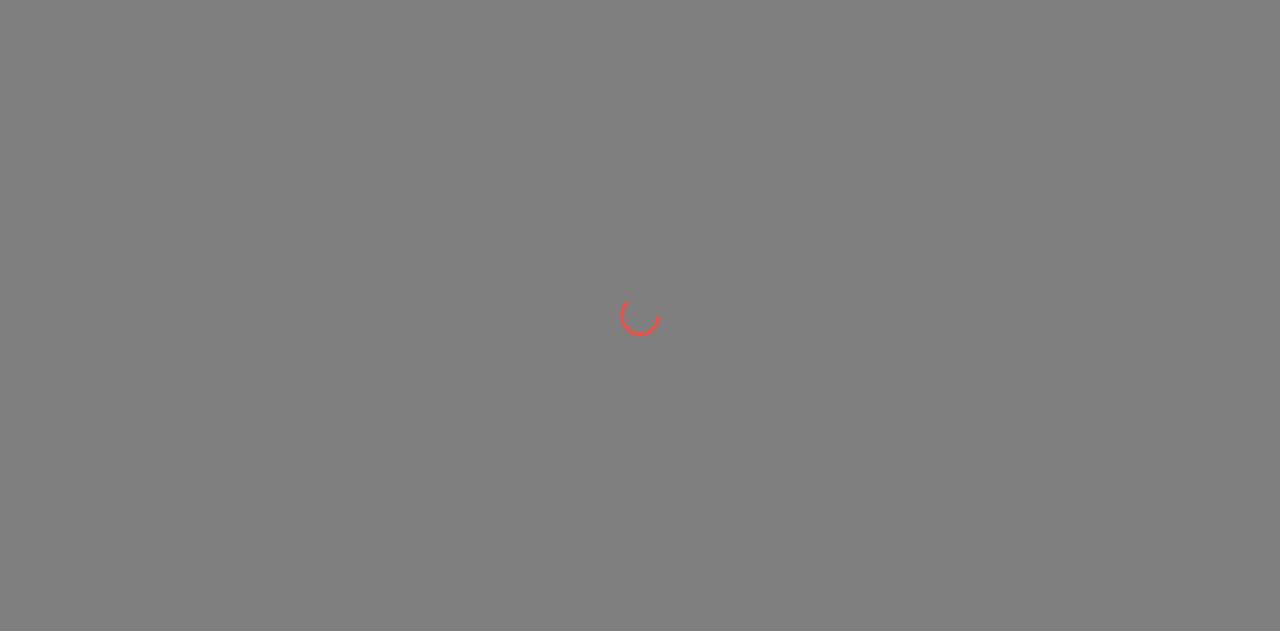scroll, scrollTop: 0, scrollLeft: 0, axis: both 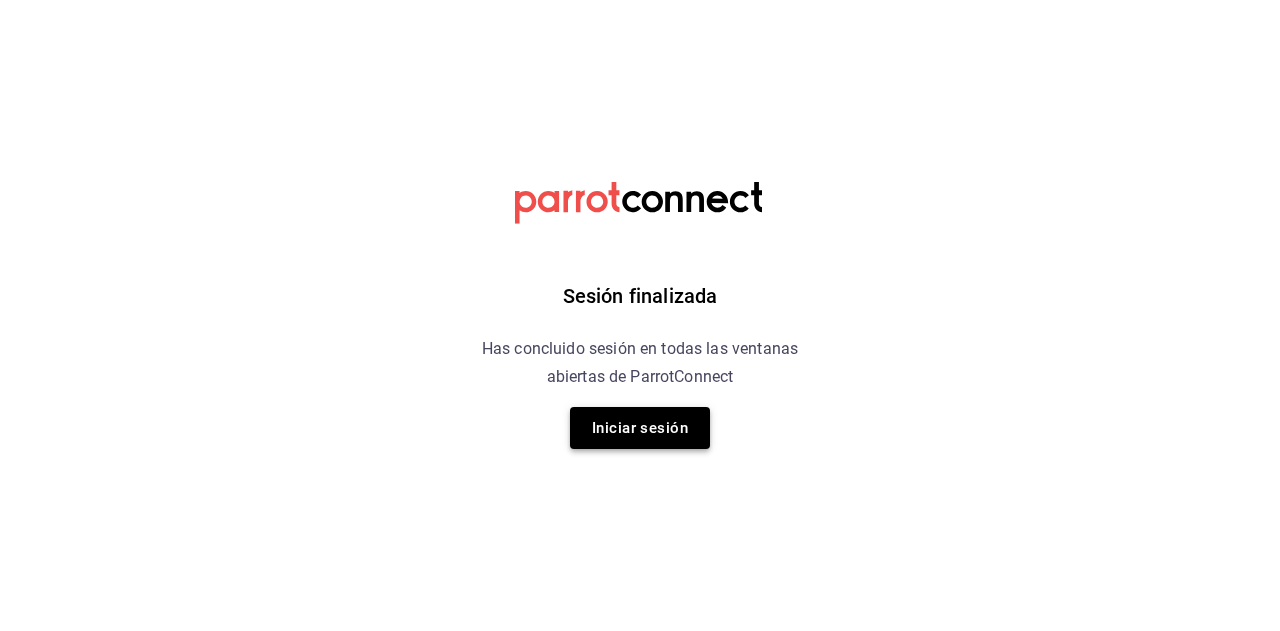 click on "Iniciar sesión" at bounding box center (640, 428) 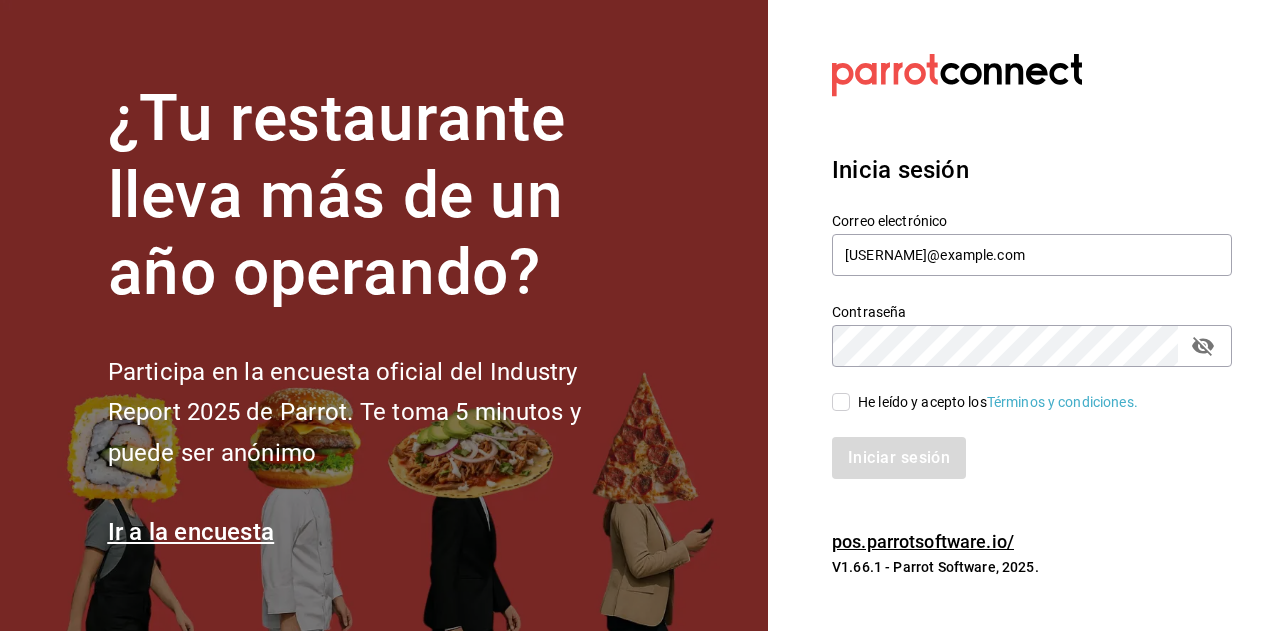 drag, startPoint x: 865, startPoint y: 400, endPoint x: 871, endPoint y: 425, distance: 25.70992 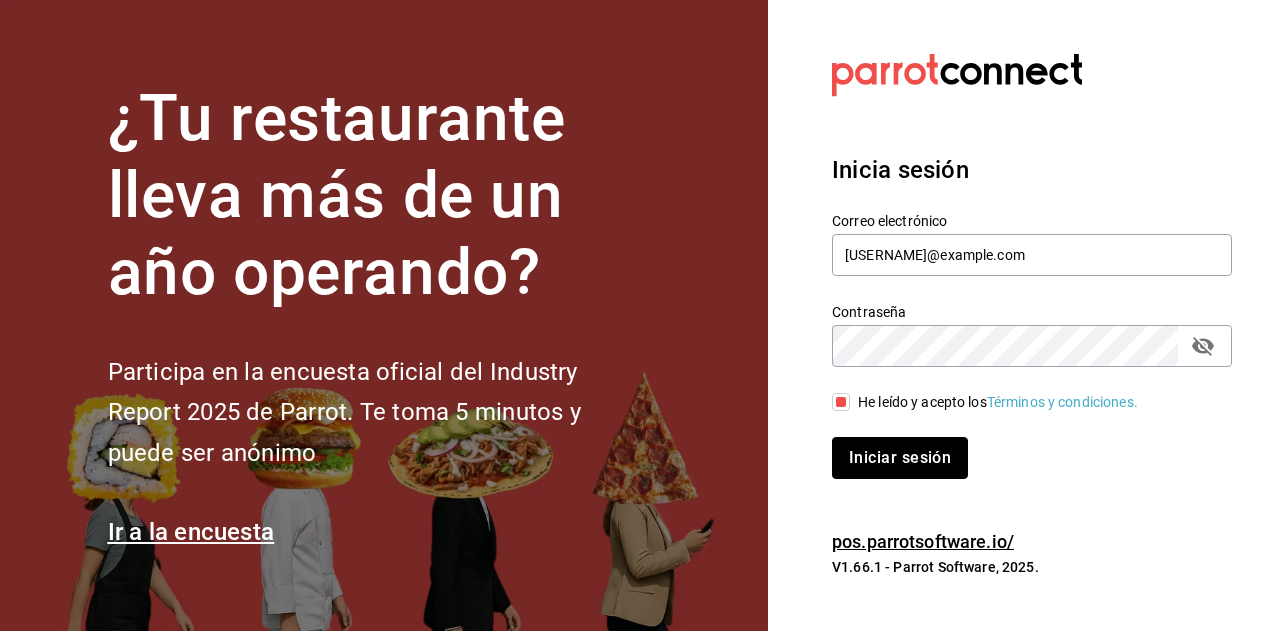 click on "Iniciar sesión" at bounding box center [900, 458] 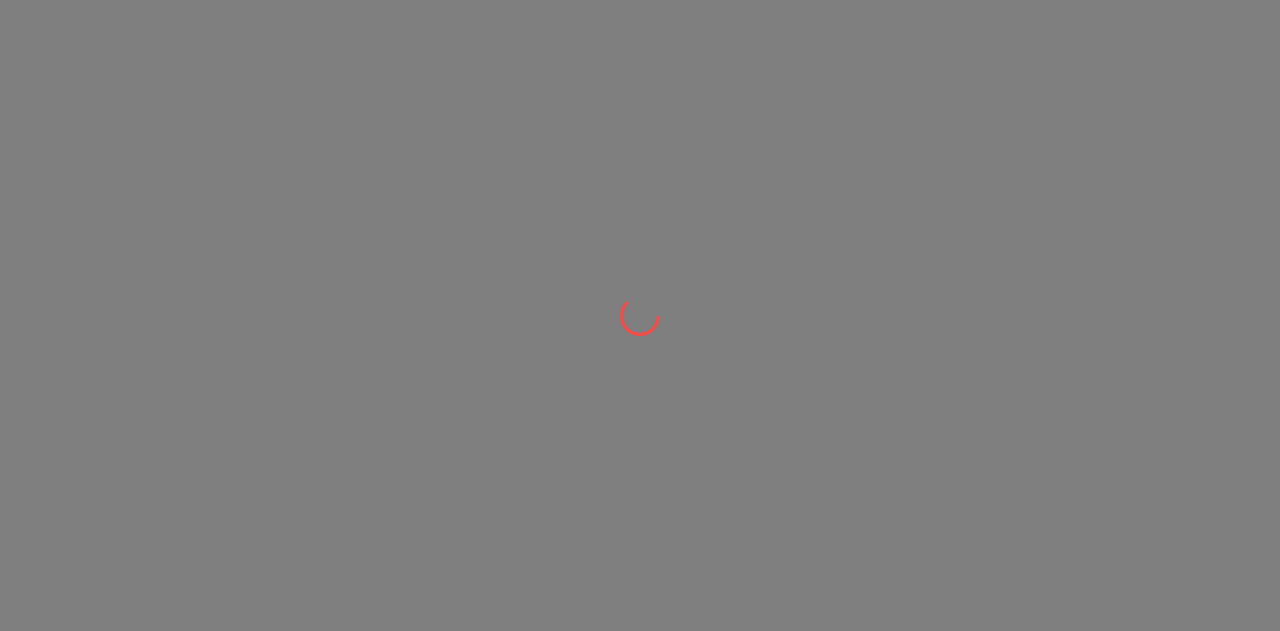 scroll, scrollTop: 0, scrollLeft: 0, axis: both 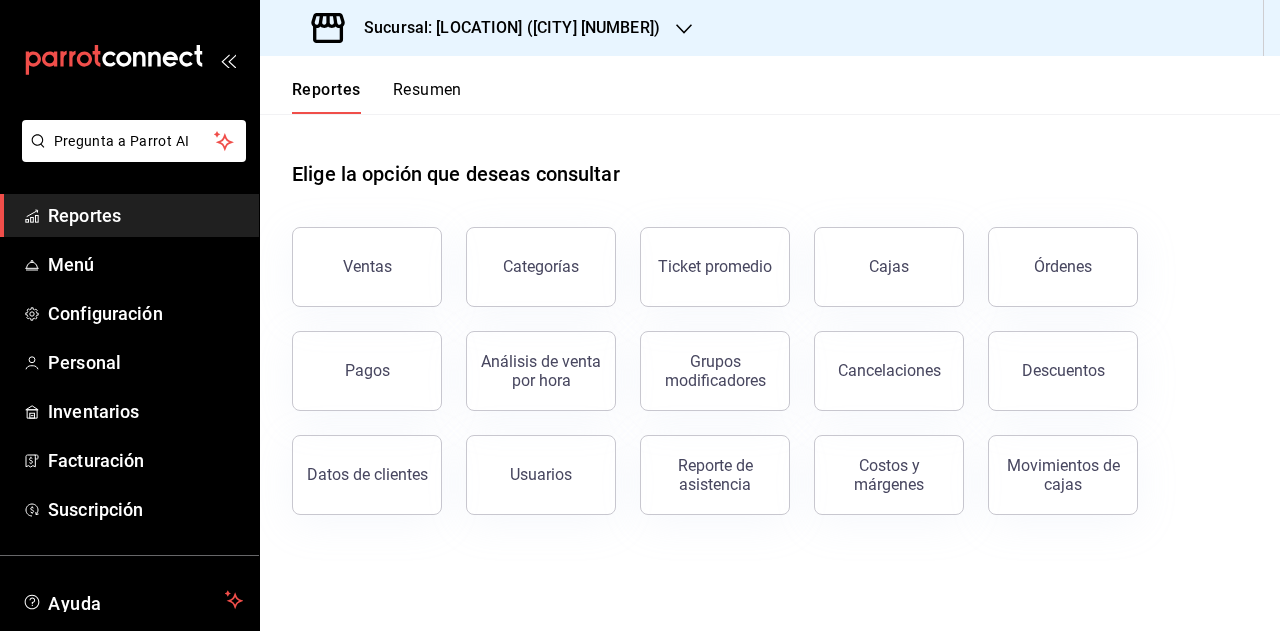 drag, startPoint x: 371, startPoint y: 238, endPoint x: 392, endPoint y: 239, distance: 21.023796 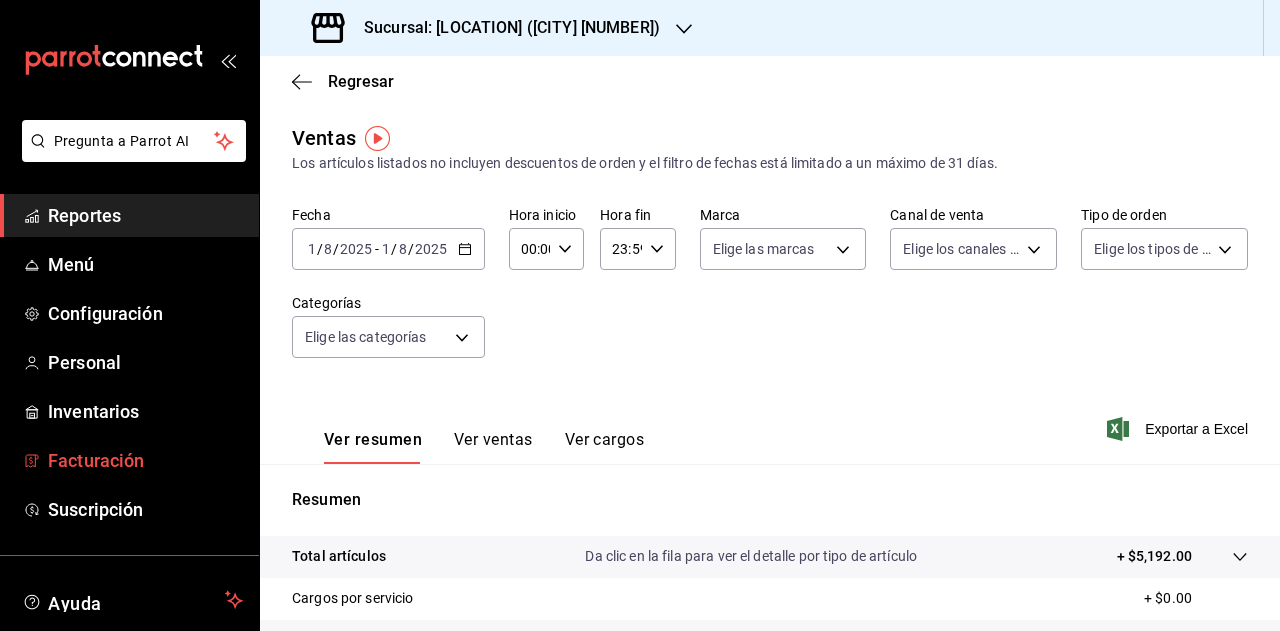 click on "Facturación" at bounding box center [129, 460] 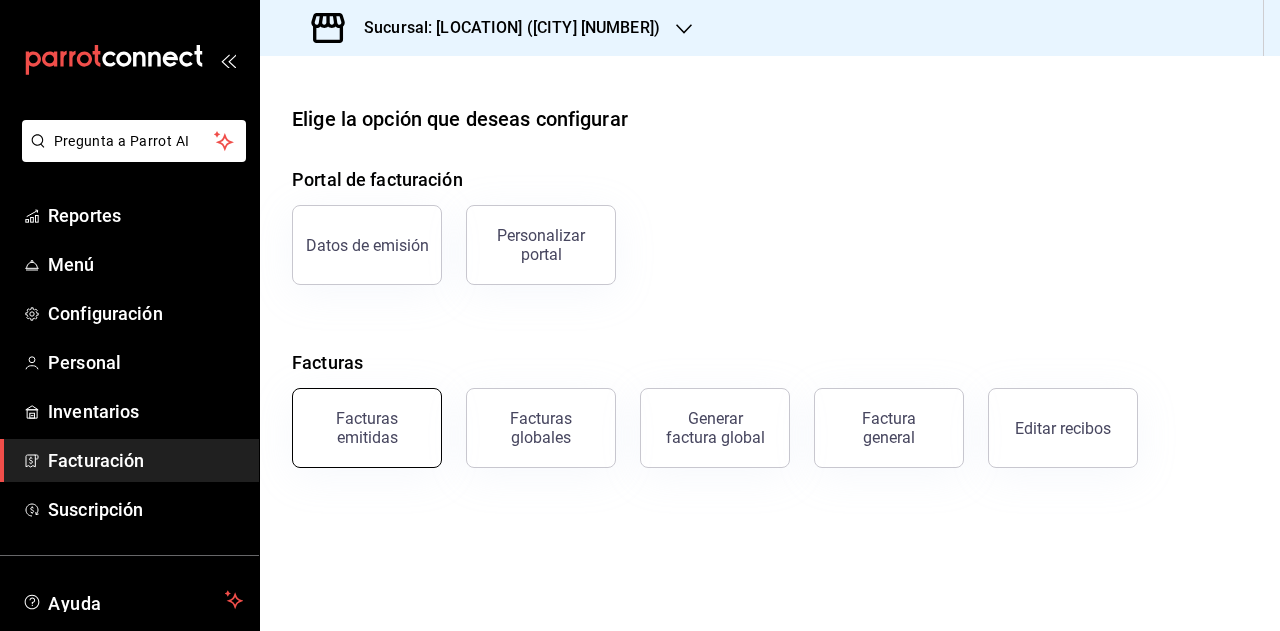 click on "Facturas emitidas" at bounding box center [367, 428] 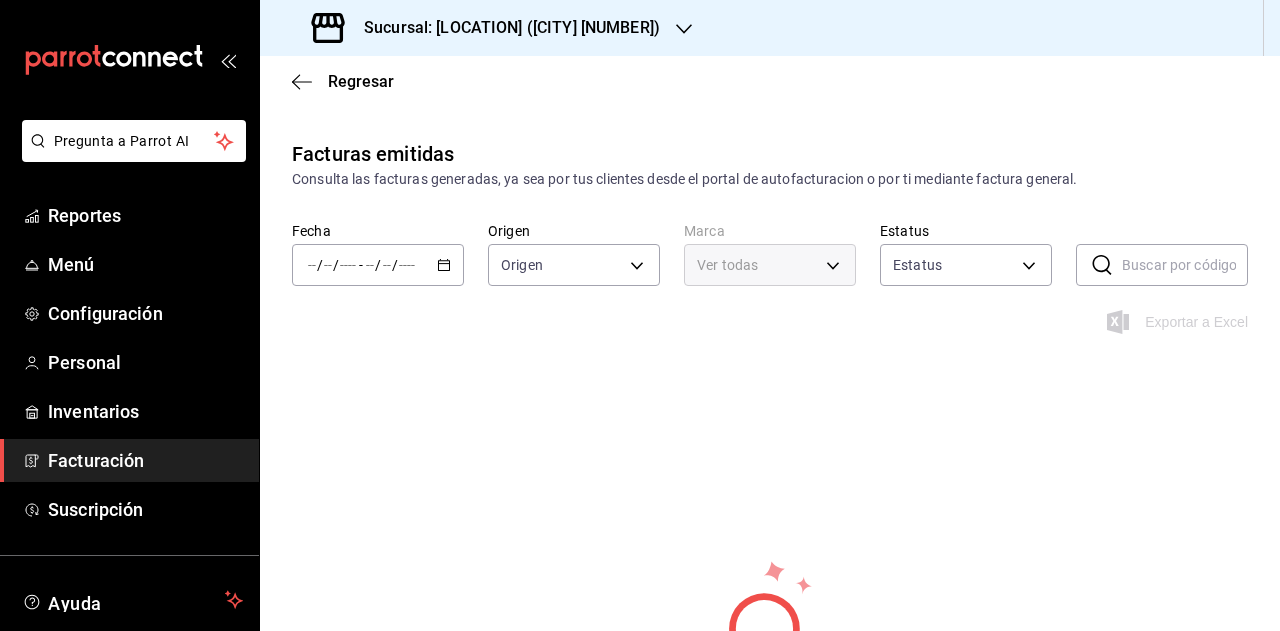 type on "ORDER_INVOICE,GENERAL_INVOICE" 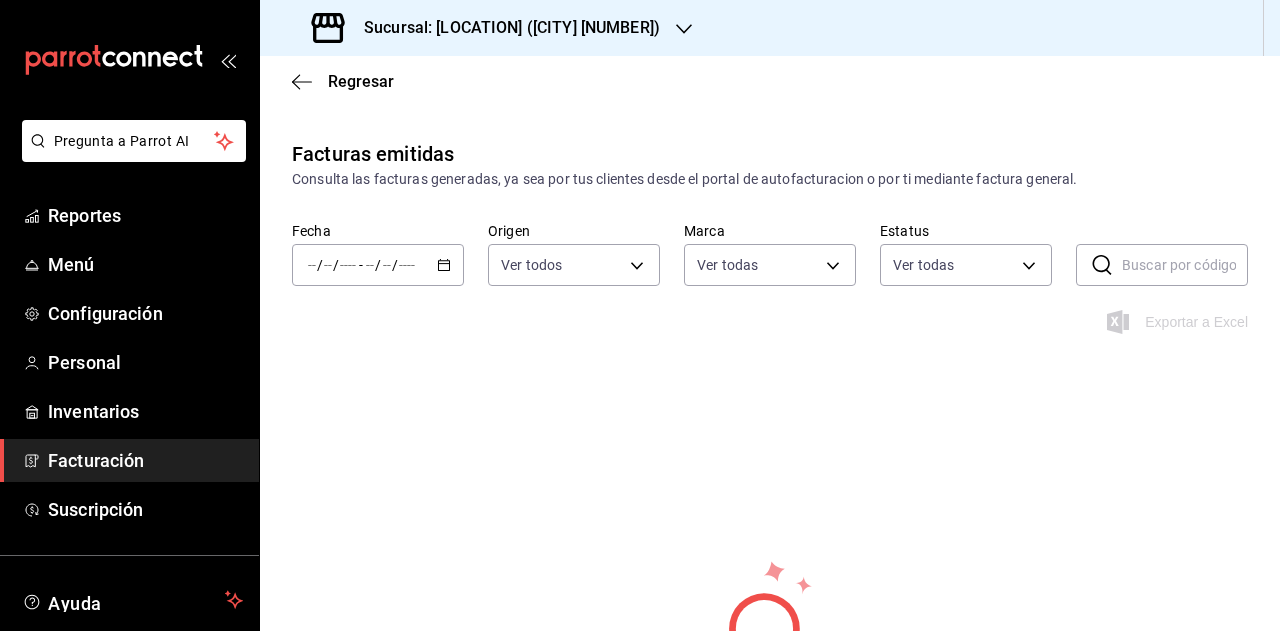 type on "6837998b-8ccc-43d5-82f4-1386e1615d3d,a8e6aca5-94b8-4ef3-83da-2ca230059d9d" 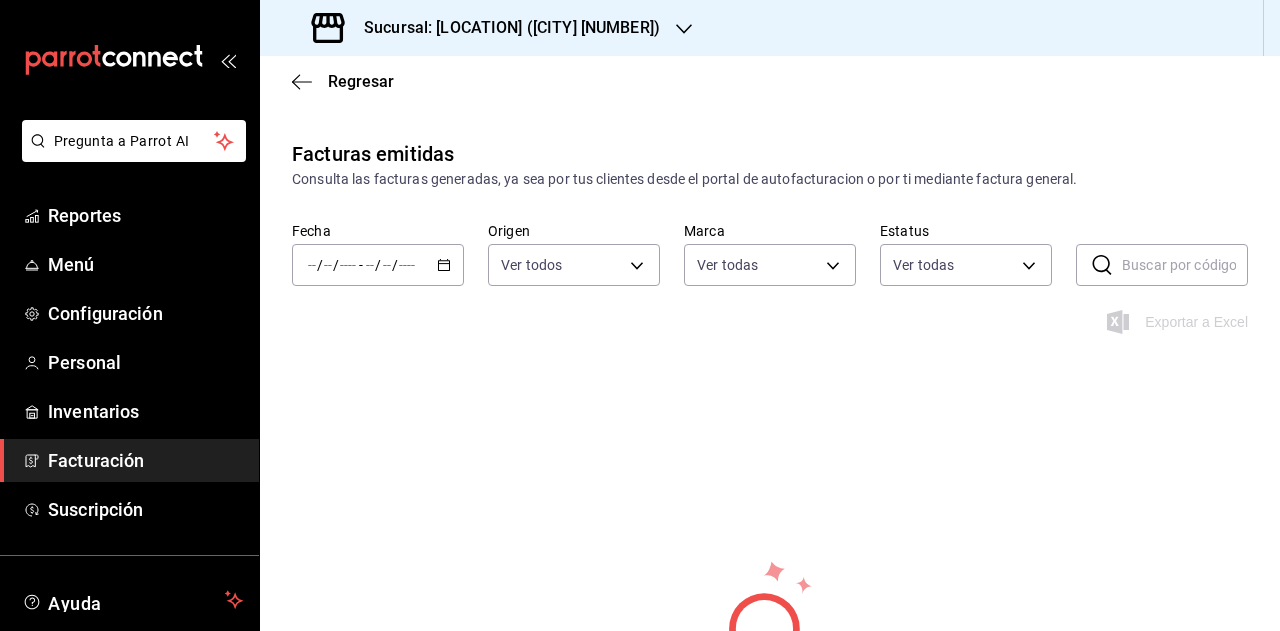 click on "/ / - / /" at bounding box center [378, 265] 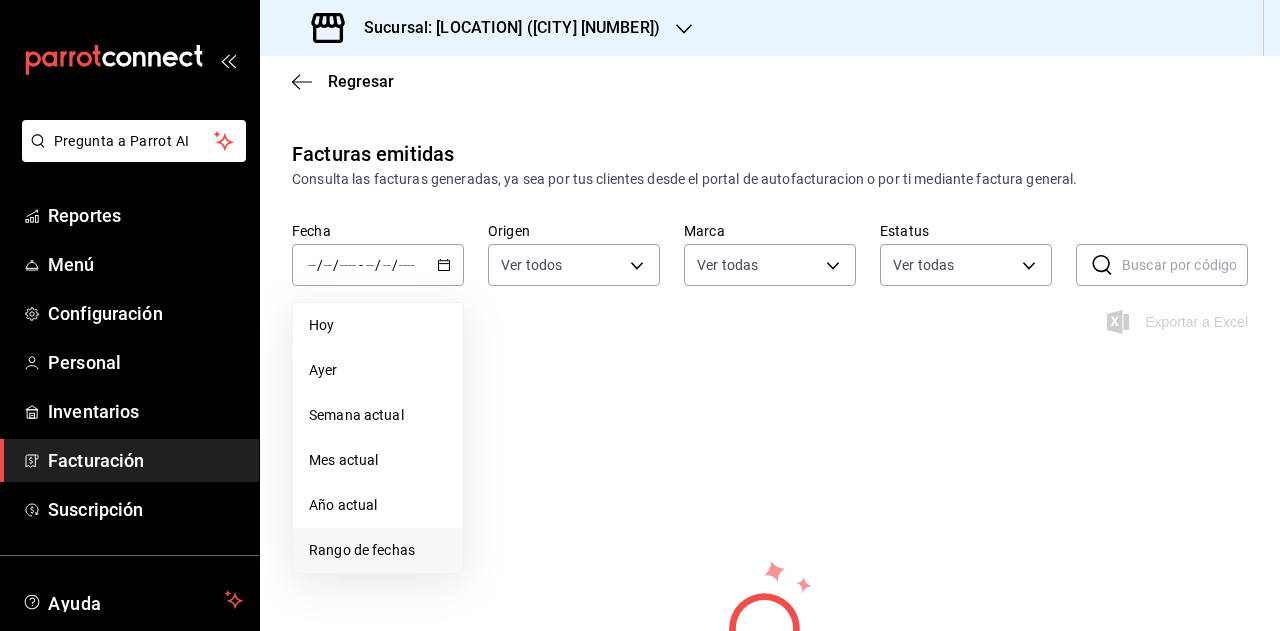 click on "Rango de fechas" at bounding box center (378, 550) 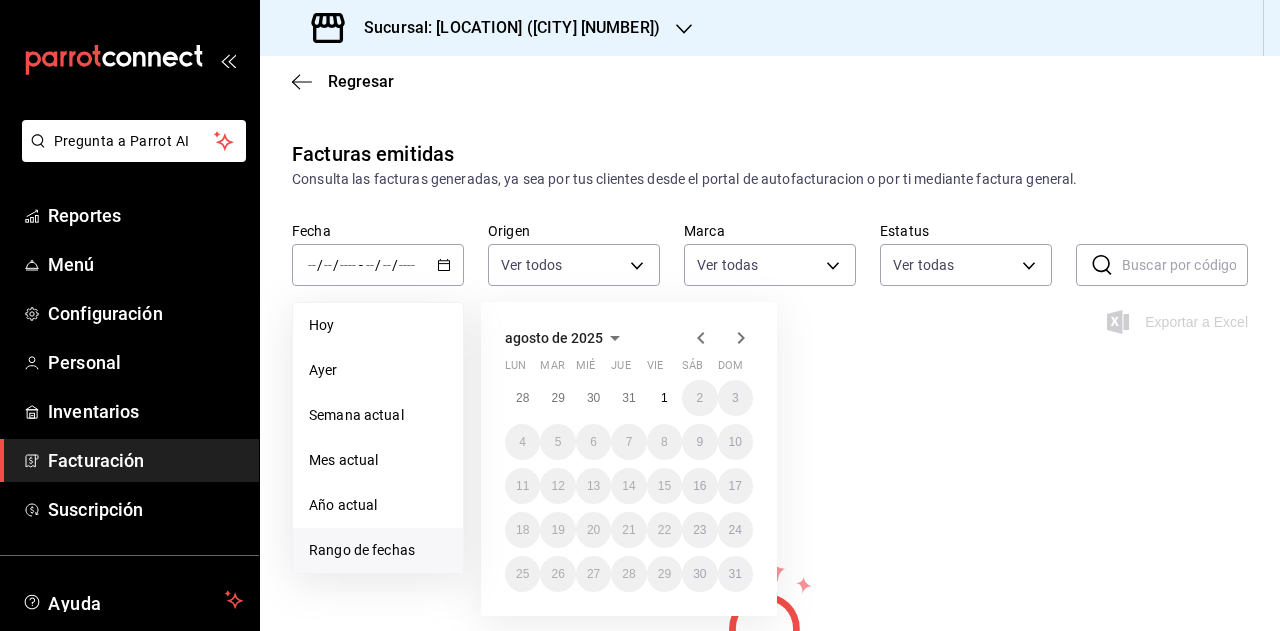 click 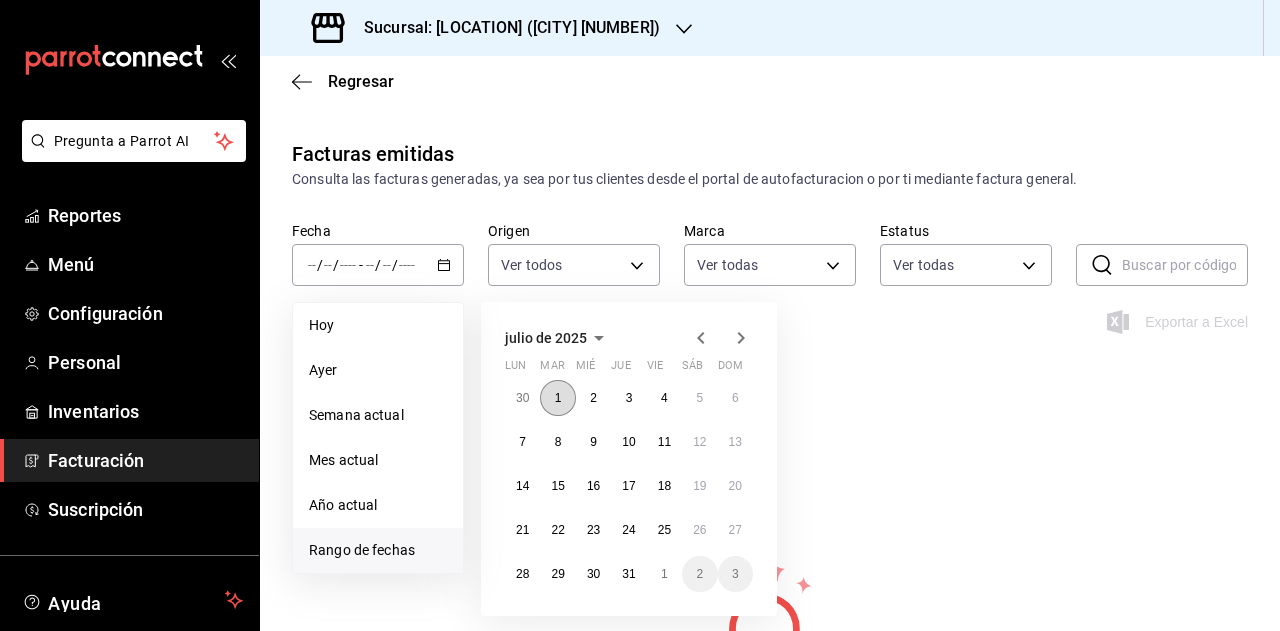 click on "1" at bounding box center [557, 398] 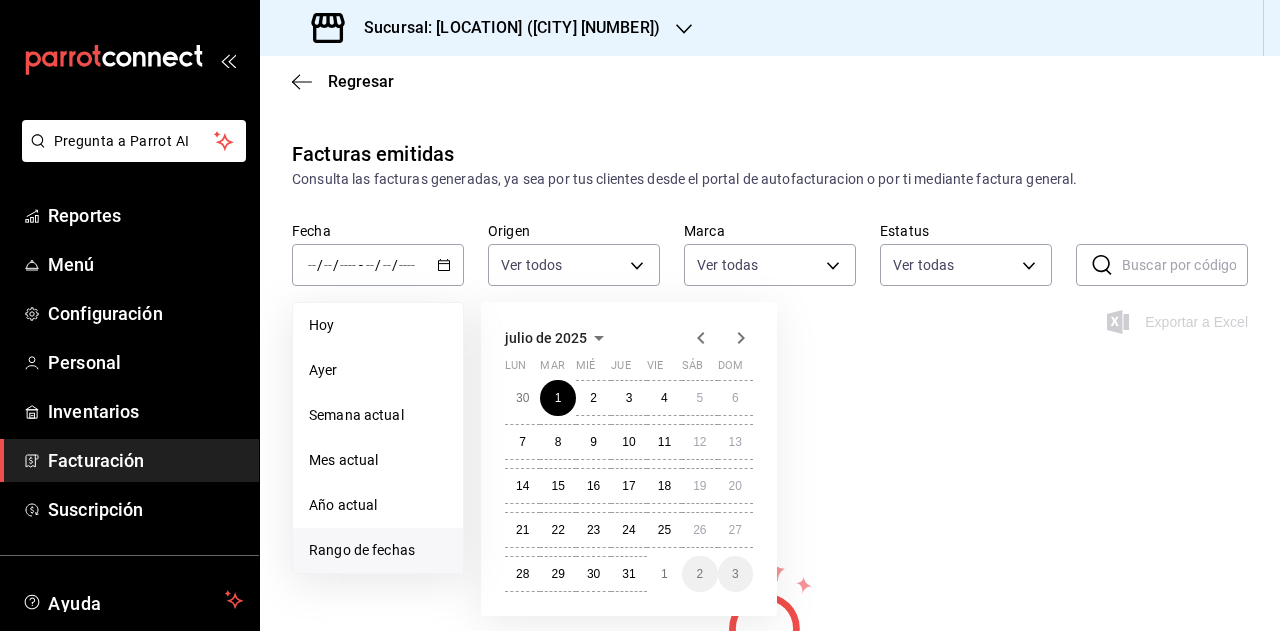 click on "30 1 2 3 4 5 6 7 8 9 10 11 12 13 14 15 16 17 18 19 20 21 22 23 24 25 26 27 28 29 30 31 1 2 3" at bounding box center [629, 486] 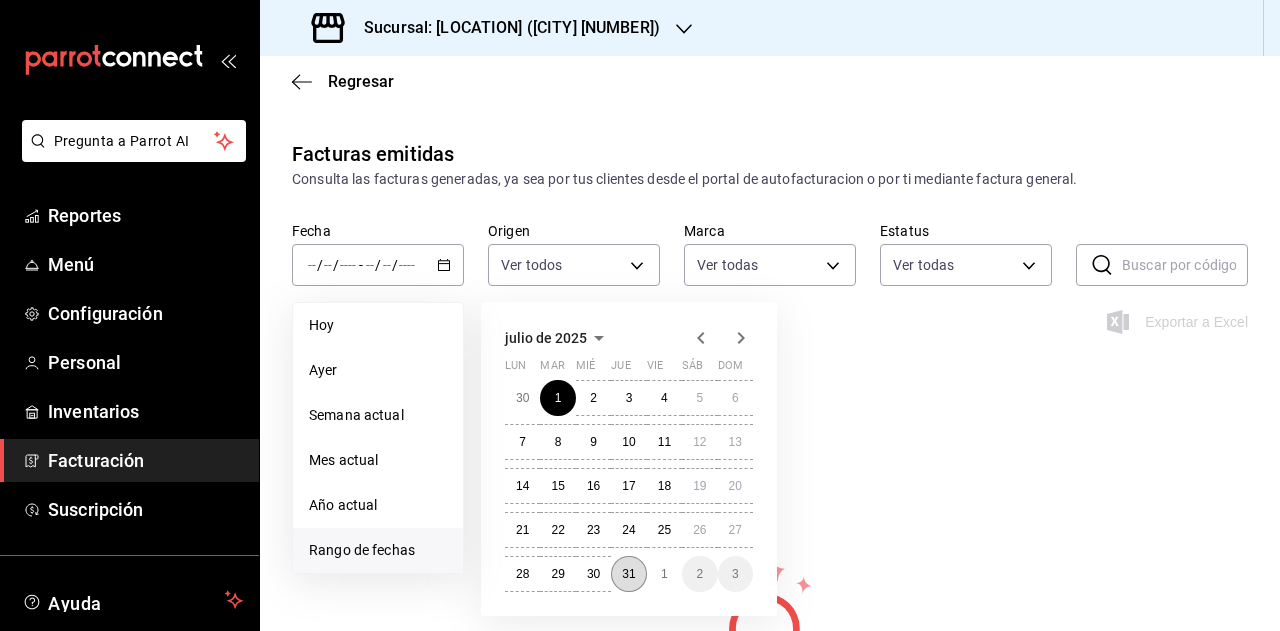 click on "31" at bounding box center [628, 574] 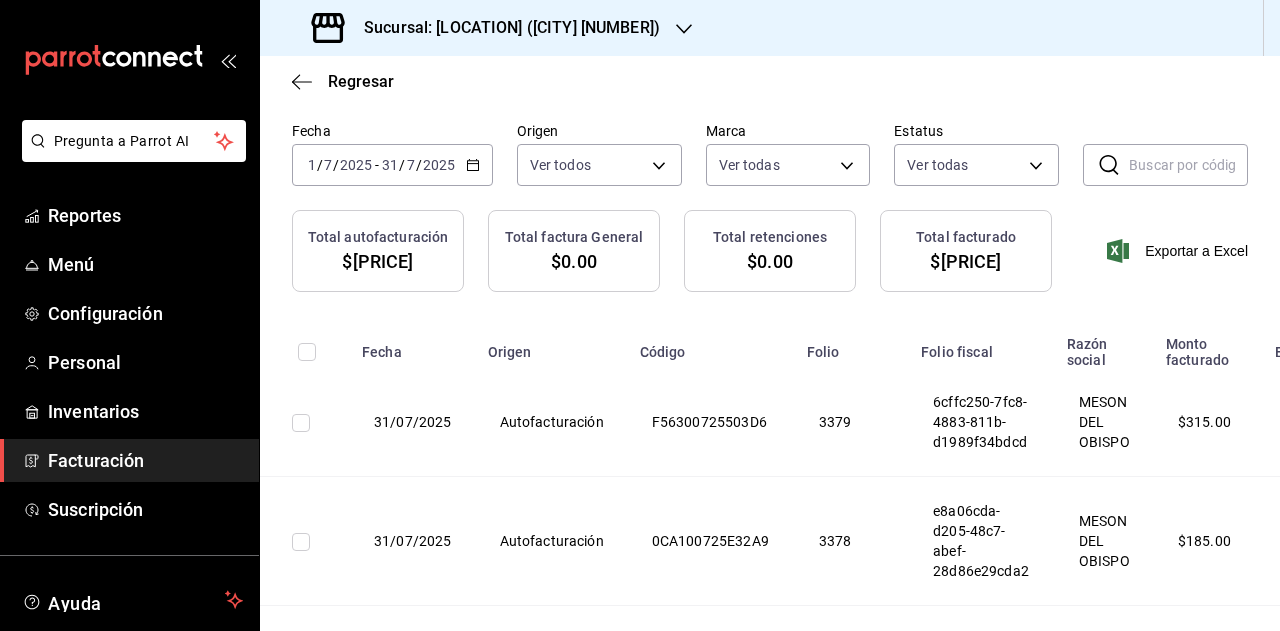 scroll, scrollTop: 0, scrollLeft: 0, axis: both 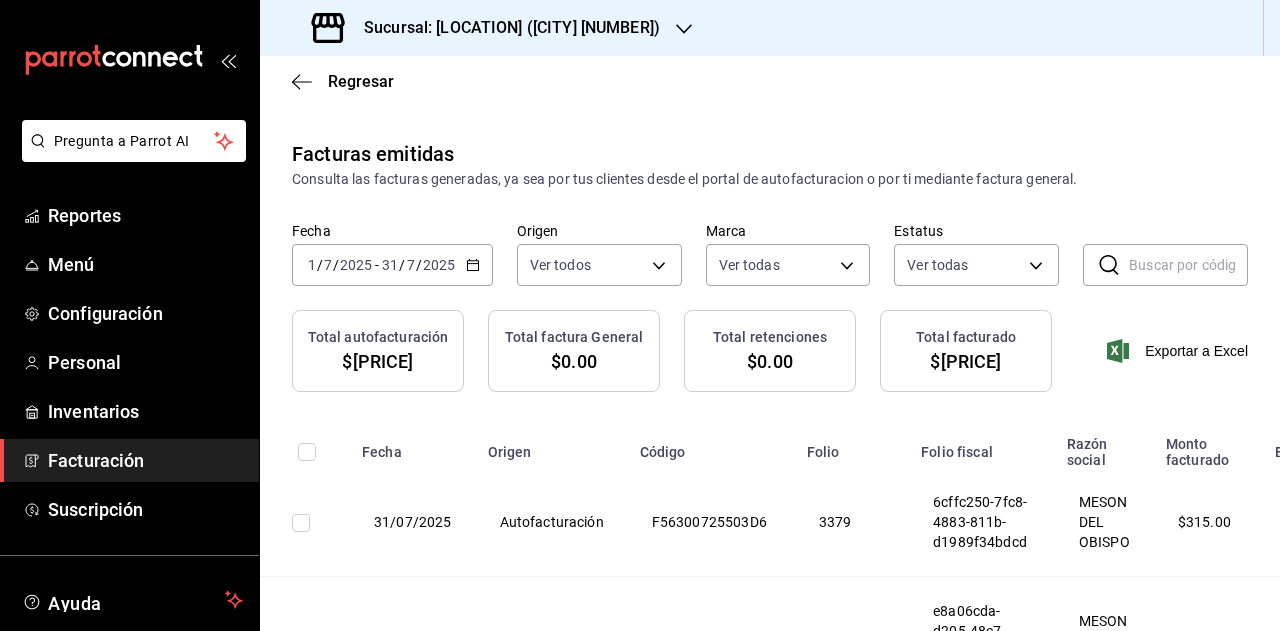 click on "Sucursal: [LOCATION] ([CITY] [NUMBER])" at bounding box center (488, 28) 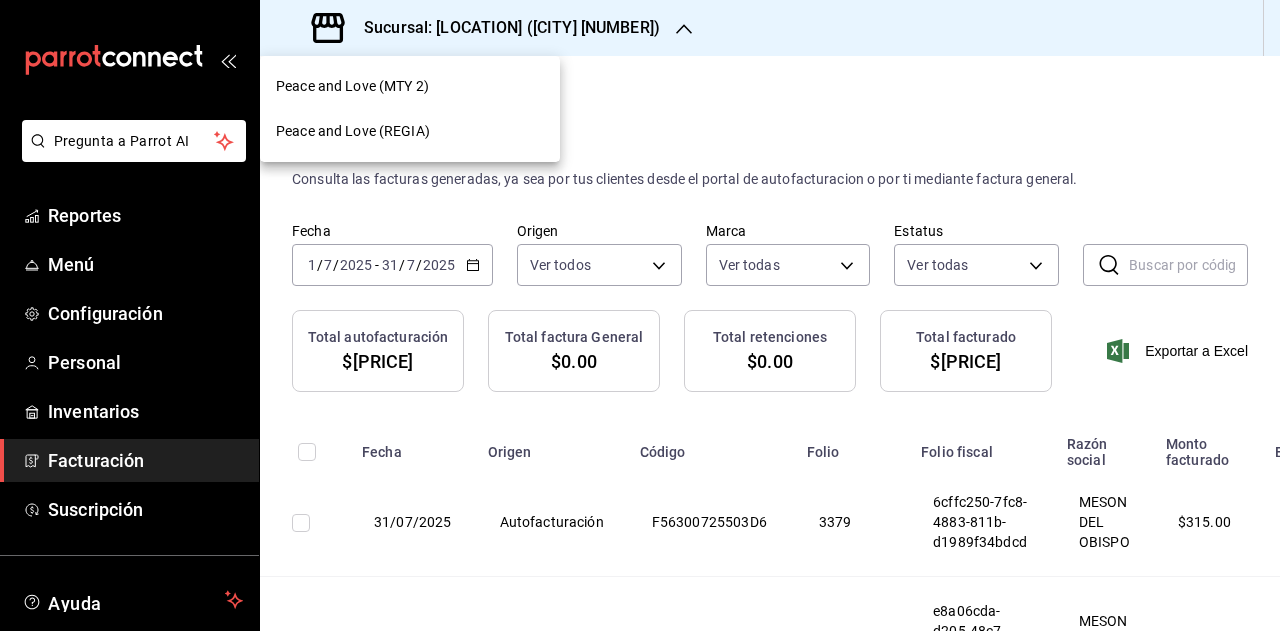 click on "Peace and Love (REGIA)" at bounding box center [353, 131] 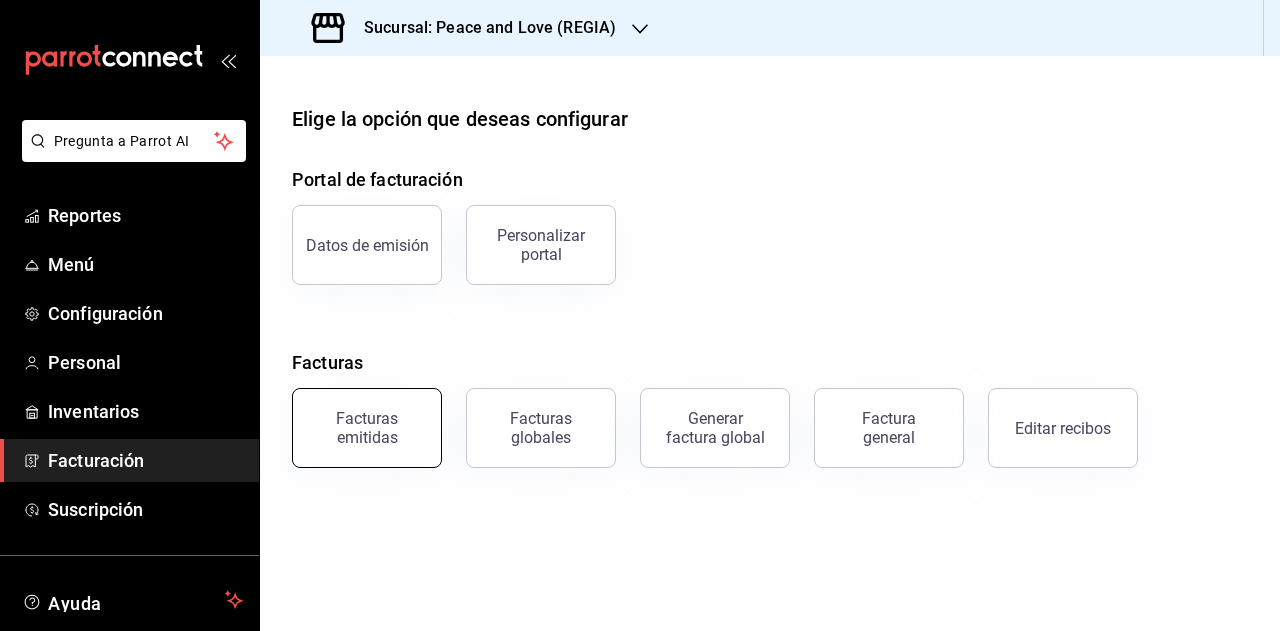 click on "Facturas emitidas" at bounding box center [367, 428] 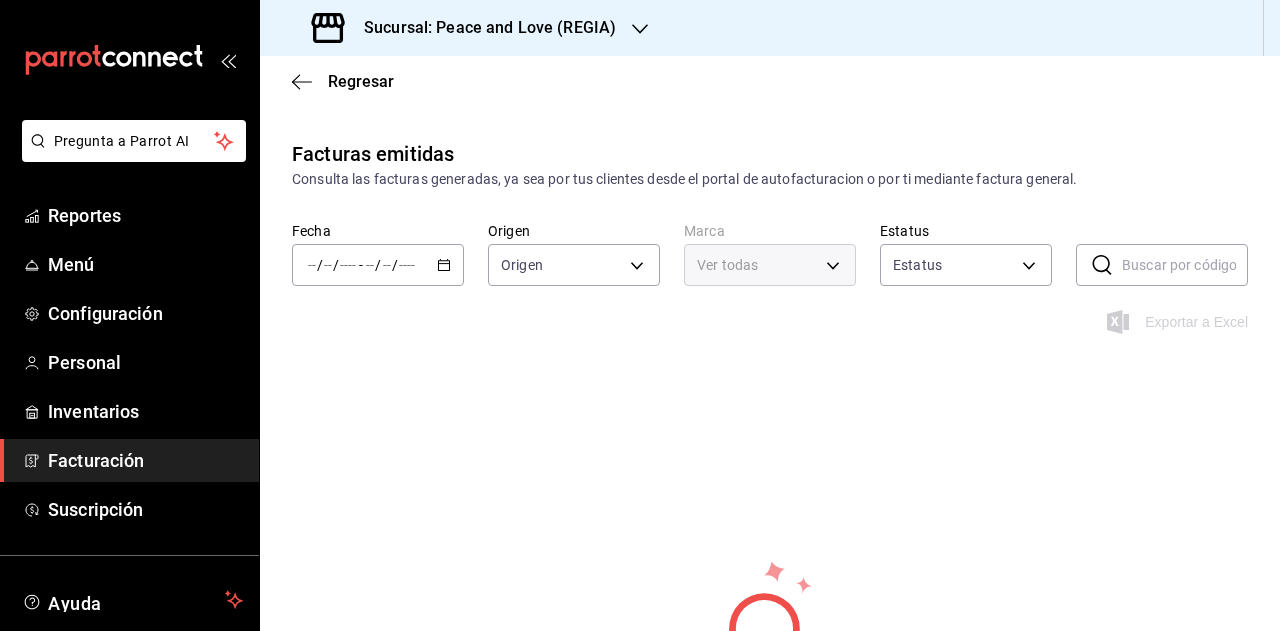 type on "ORDER_INVOICE,GENERAL_INVOICE" 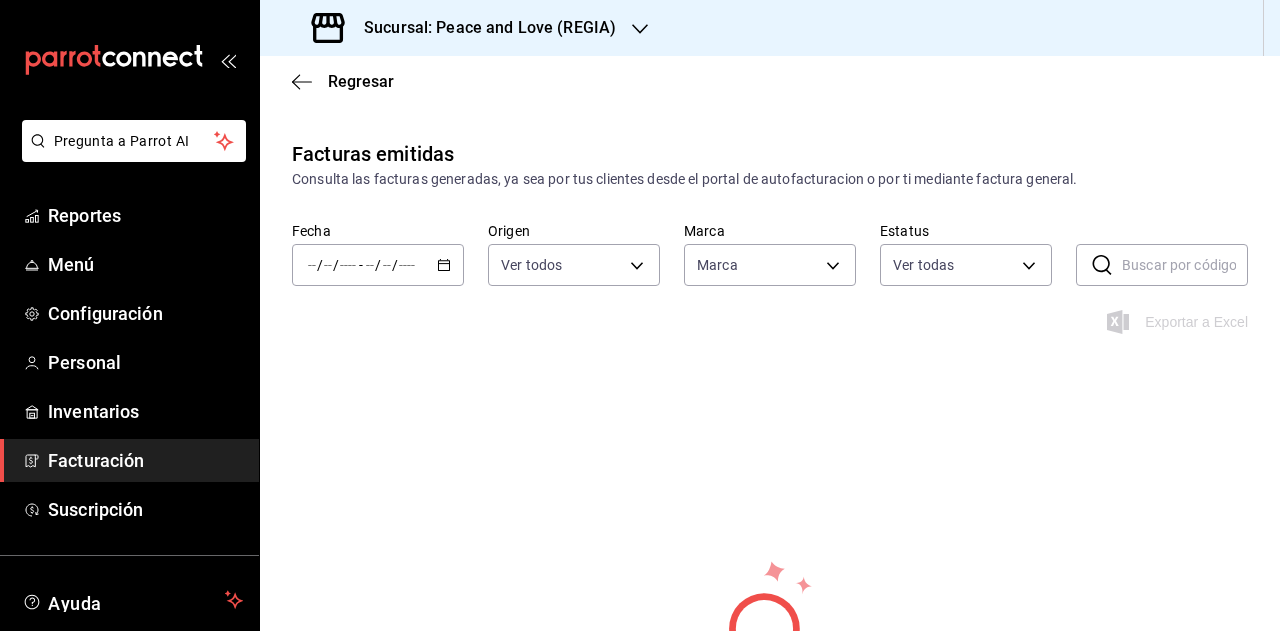 type on "780de6c3-f470-4b44-be31-c32851f7ca43,b85f7ad2-7a39-4315-ad88-8037392a3341" 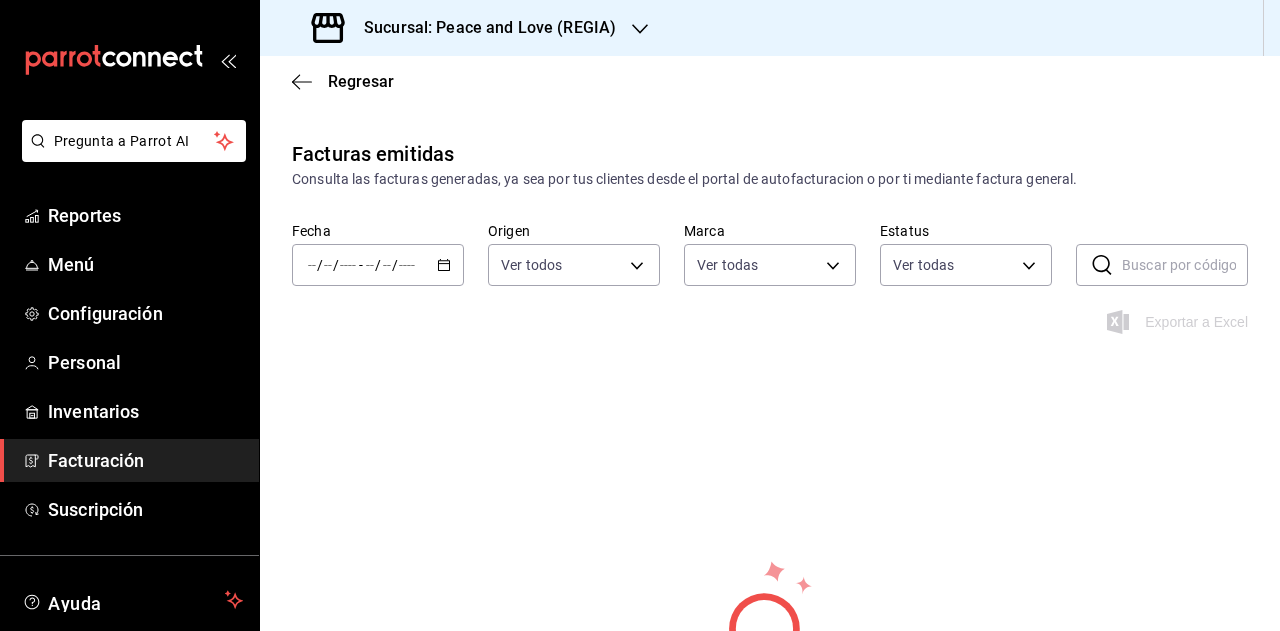 click 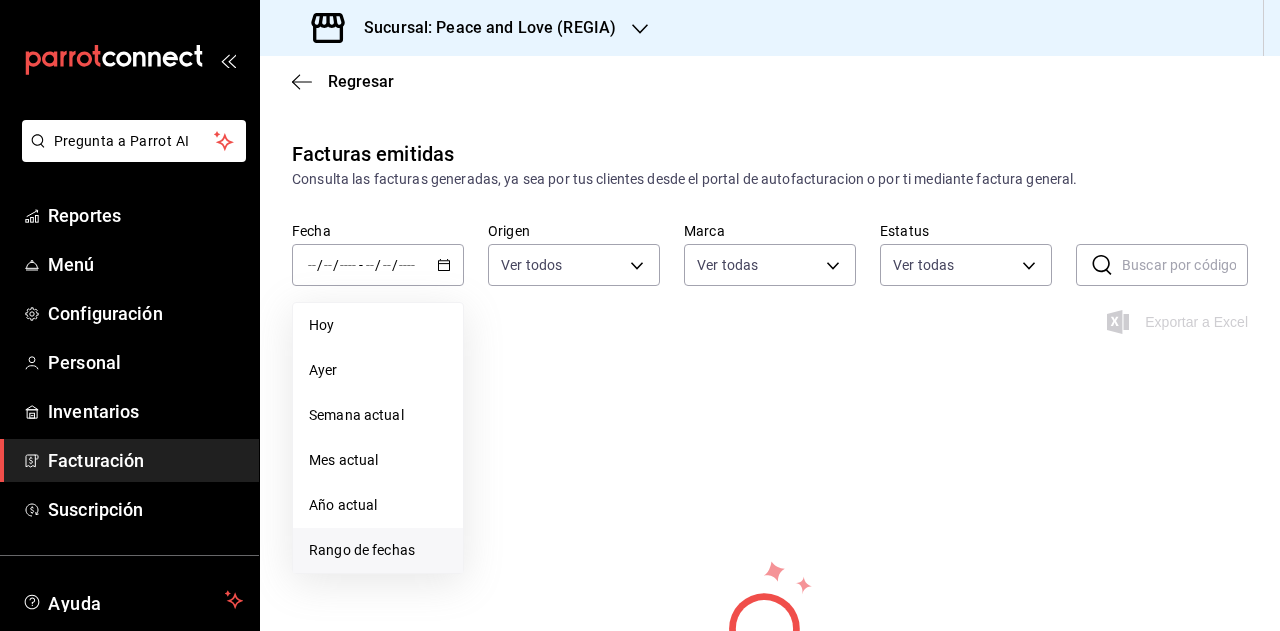 click on "Rango de fechas" at bounding box center (378, 550) 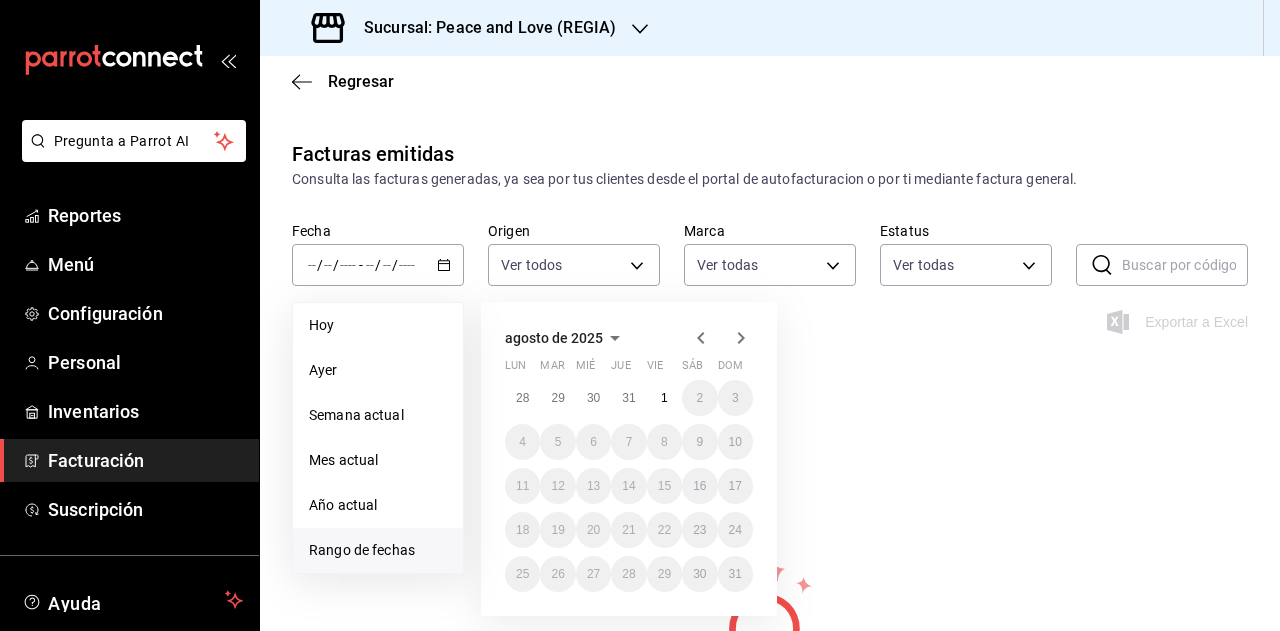 click 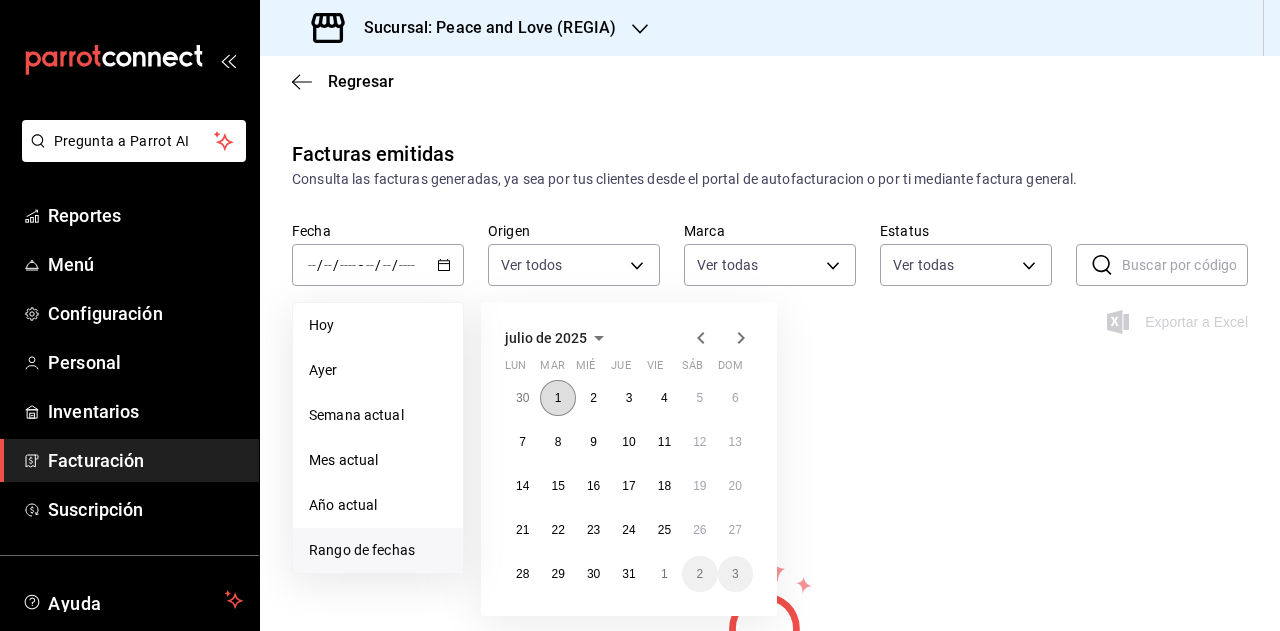 click on "1" at bounding box center [558, 398] 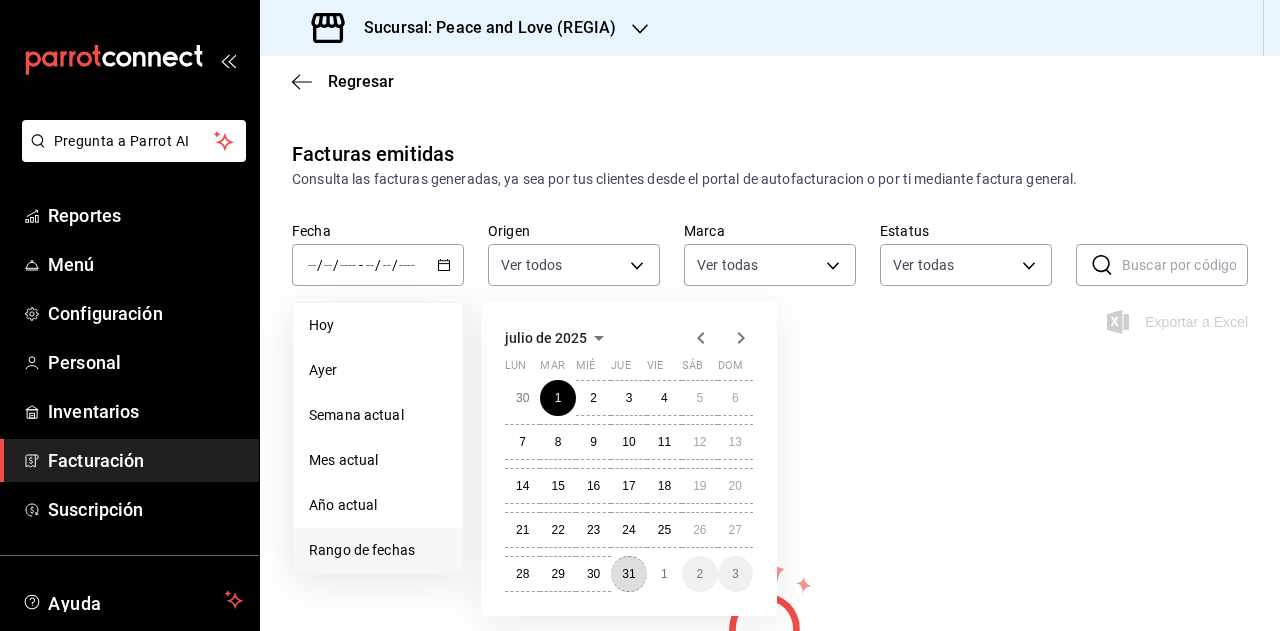 click on "31" at bounding box center [628, 574] 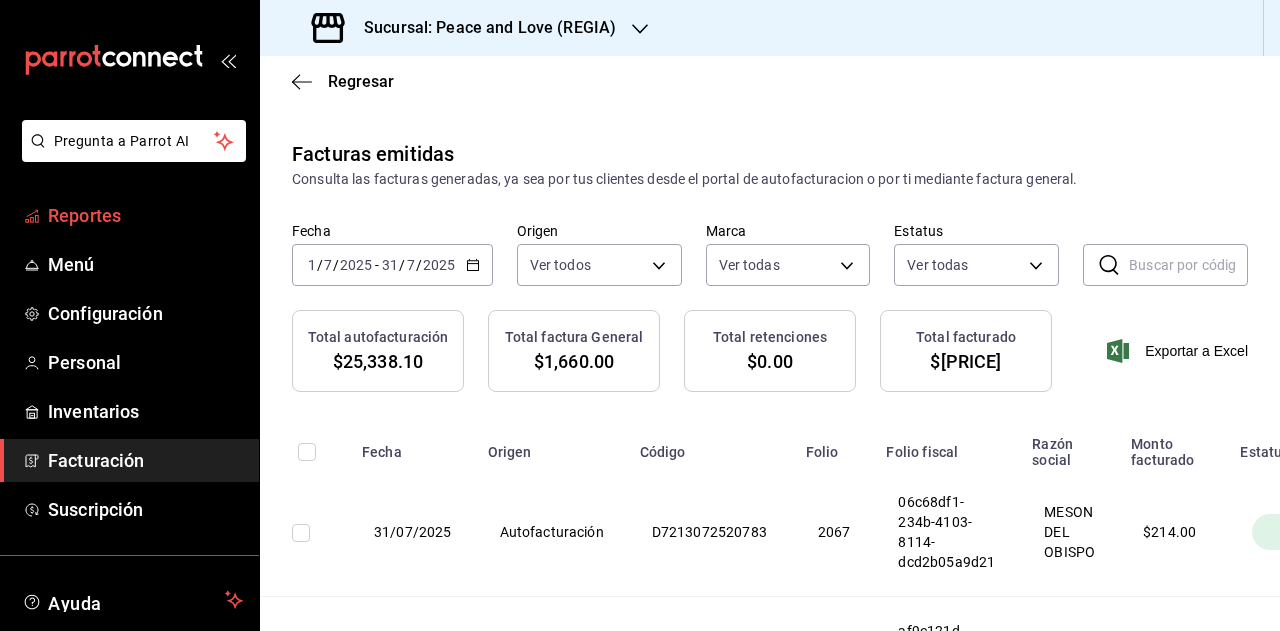 click on "Reportes" at bounding box center (145, 215) 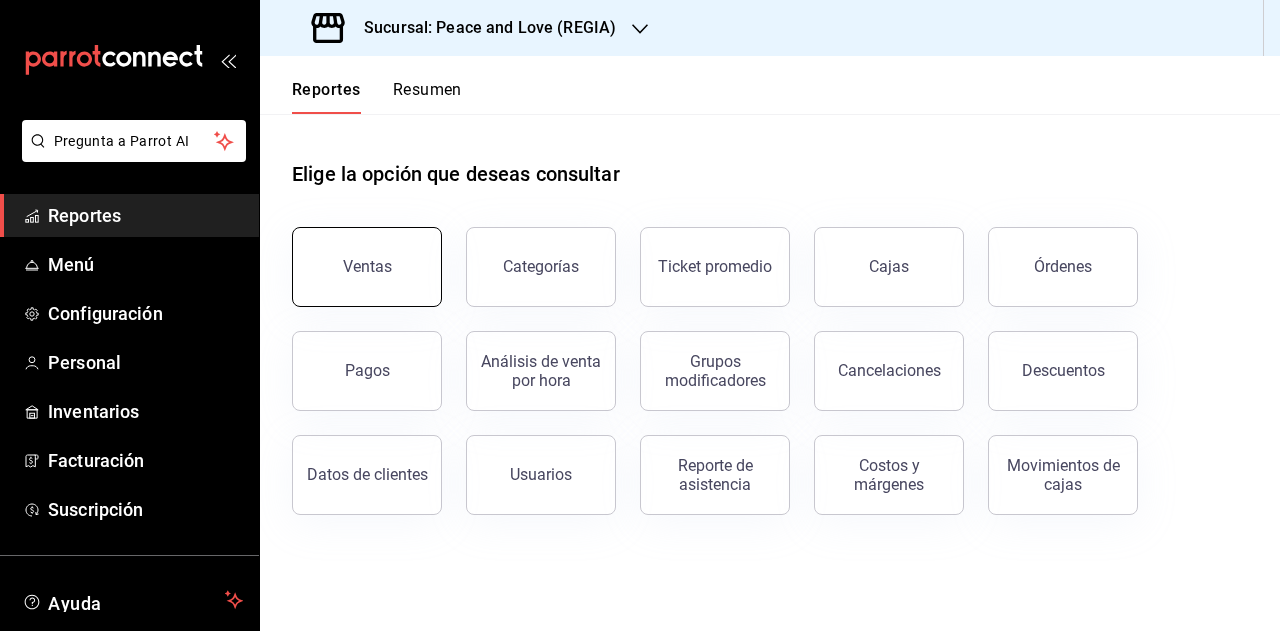 click on "Ventas" at bounding box center [367, 266] 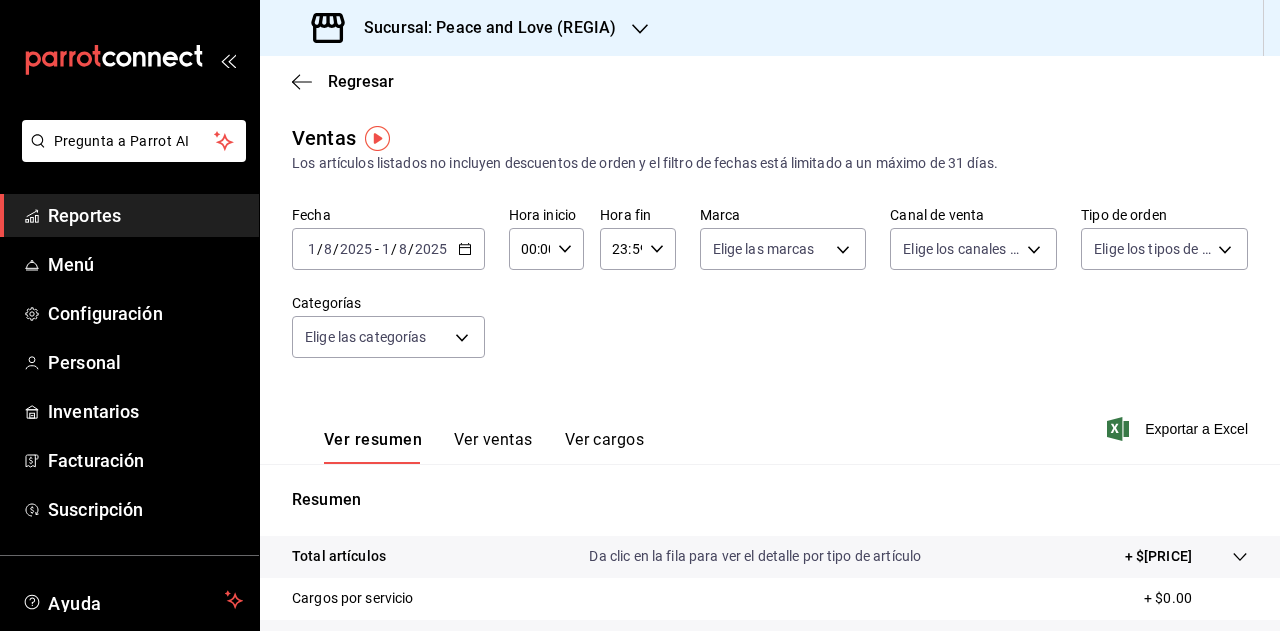 click 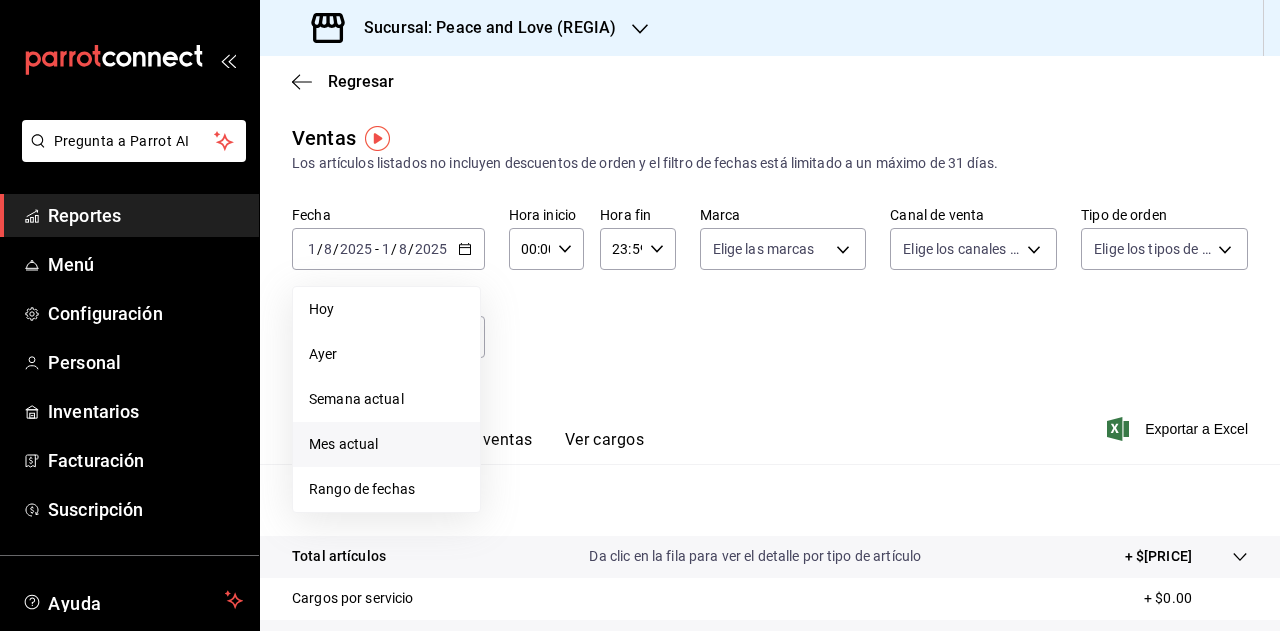 click on "Mes actual" at bounding box center (386, 444) 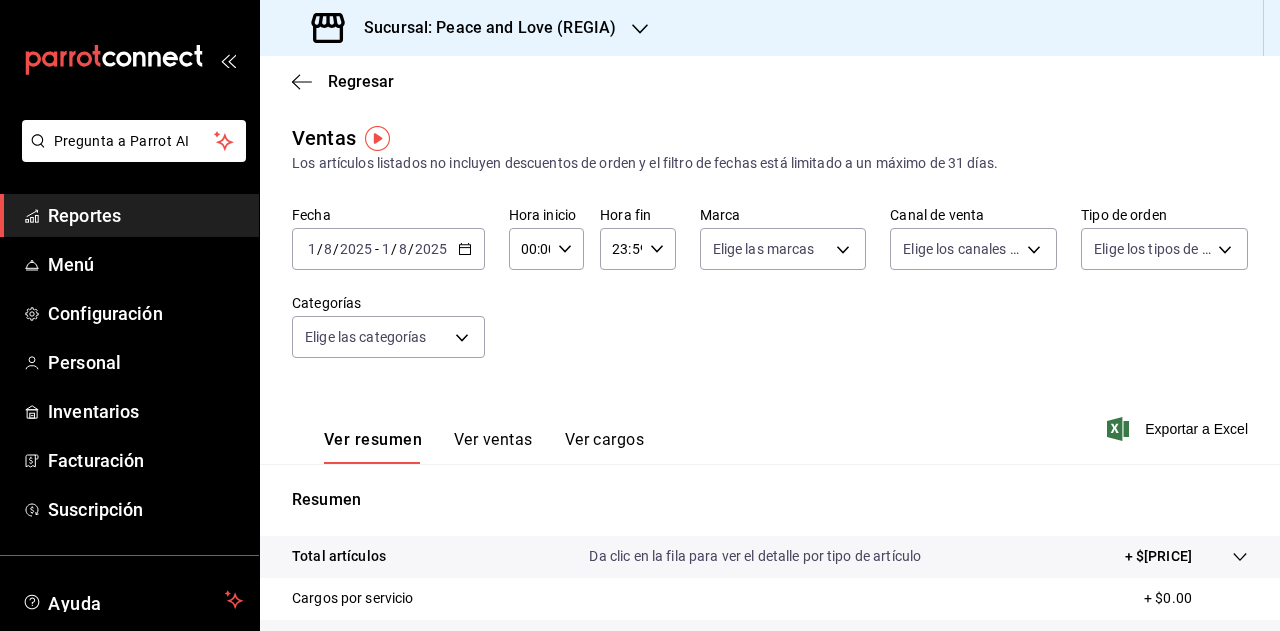 click 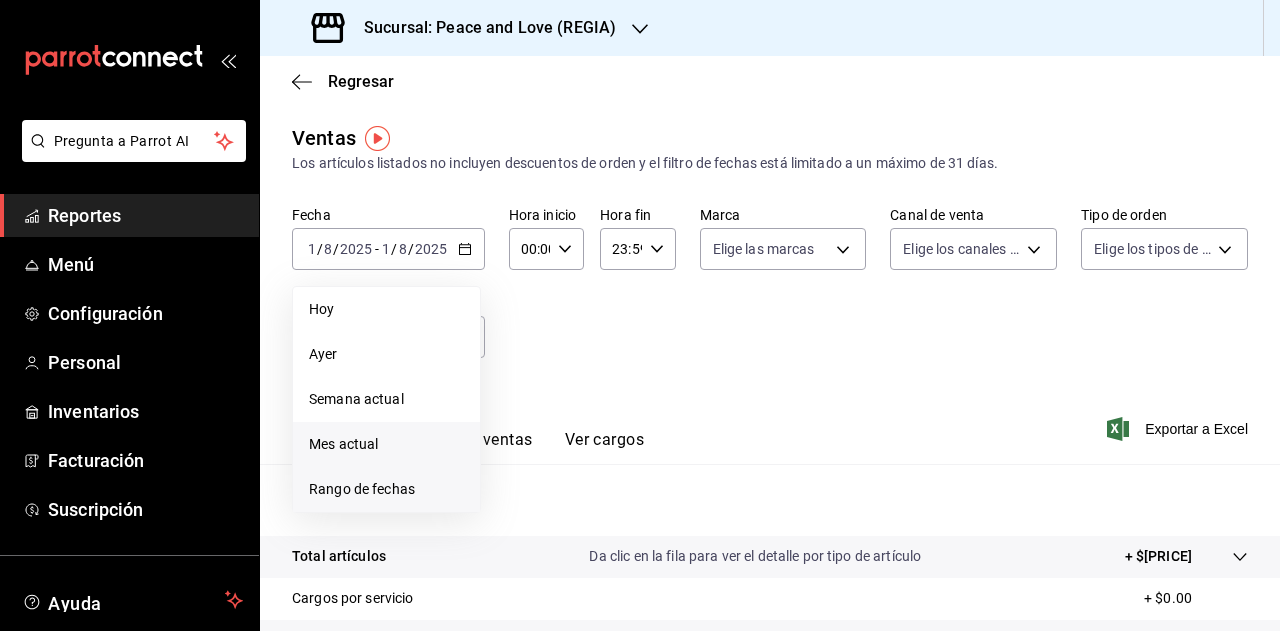click on "Rango de fechas" at bounding box center (386, 489) 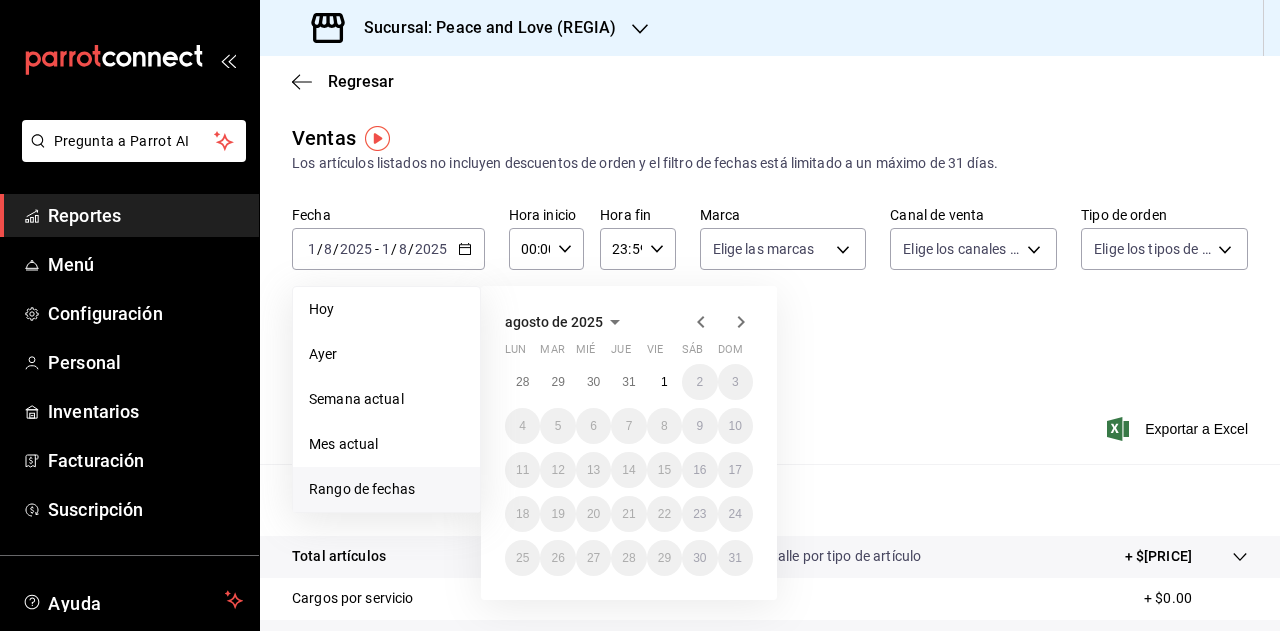 click 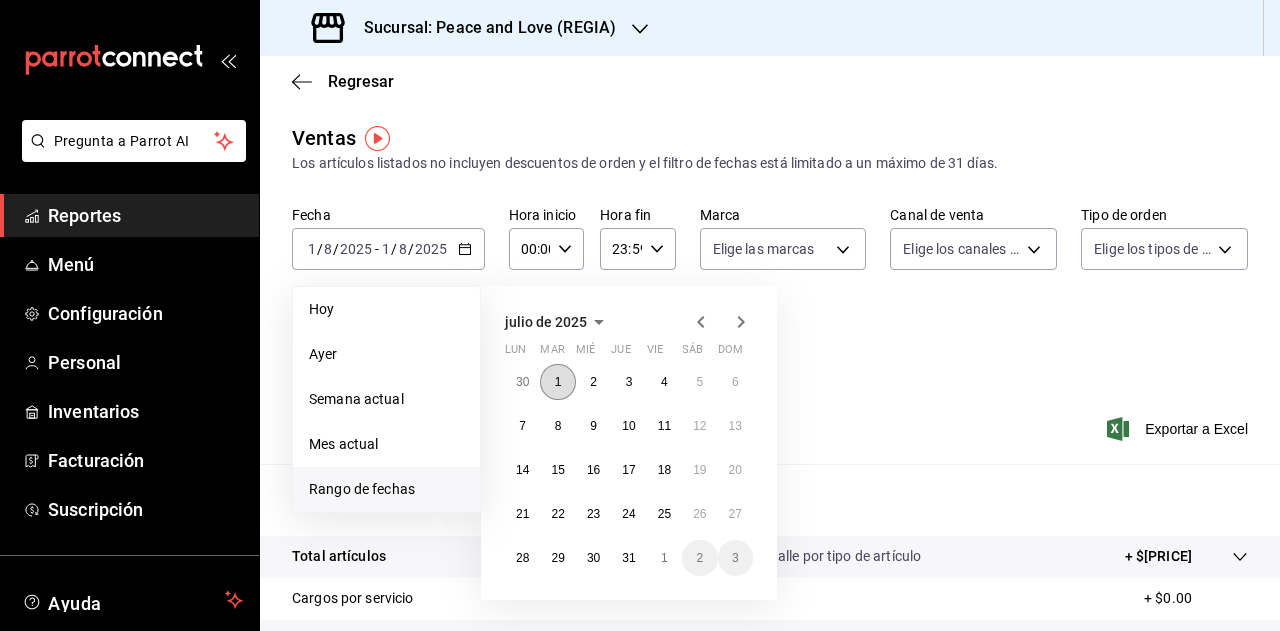 click on "1" at bounding box center (557, 382) 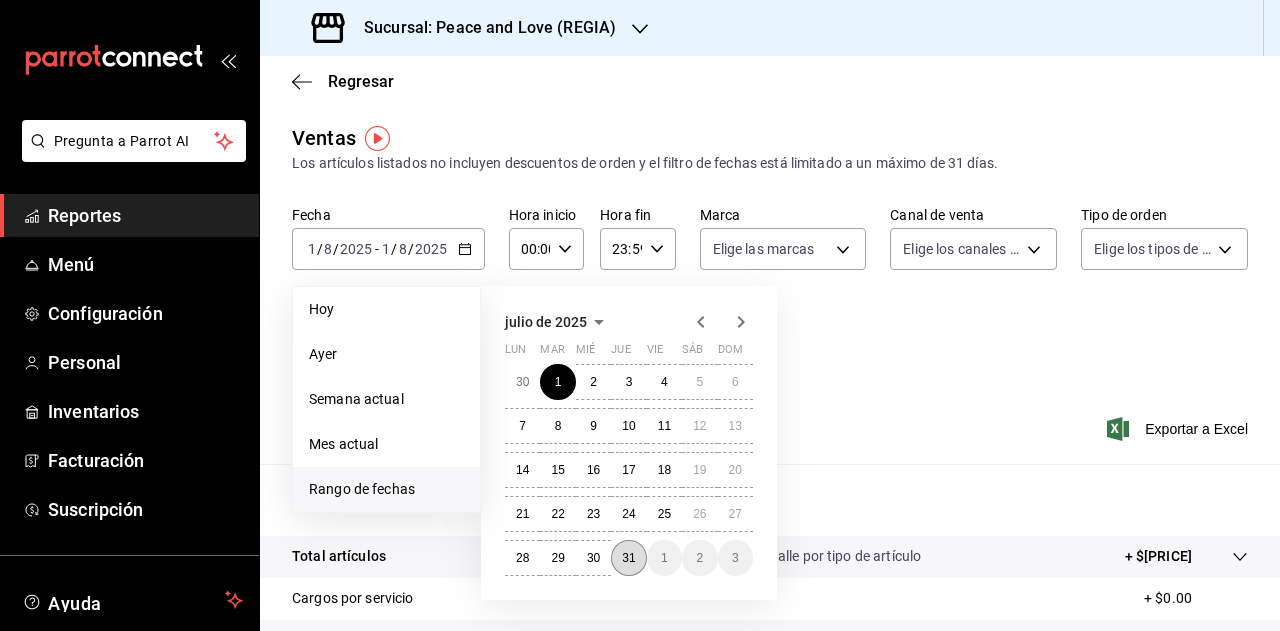 click on "31" at bounding box center [628, 558] 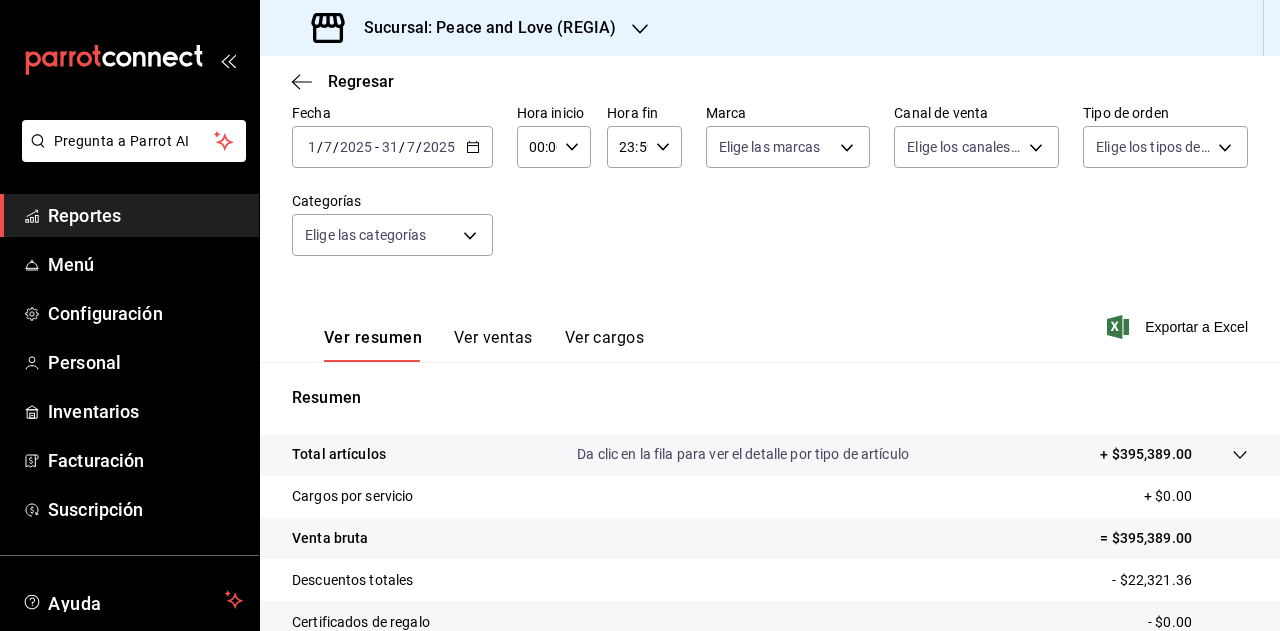 scroll, scrollTop: 200, scrollLeft: 0, axis: vertical 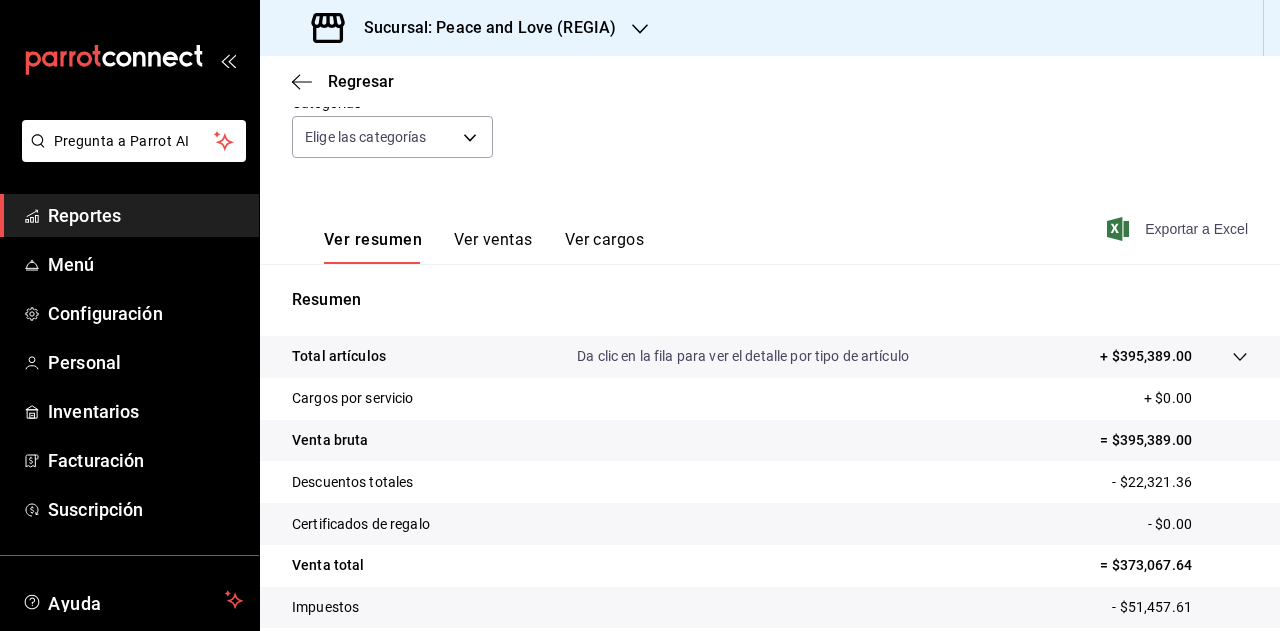 click on "Exportar a Excel" at bounding box center (1179, 229) 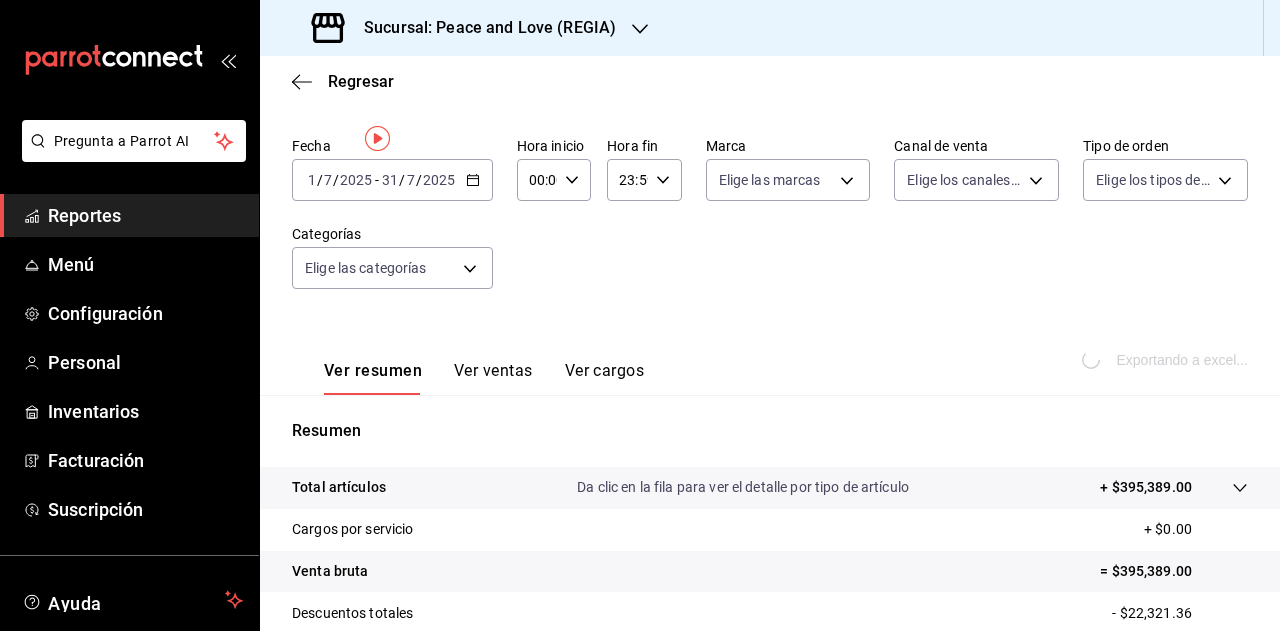scroll, scrollTop: 0, scrollLeft: 0, axis: both 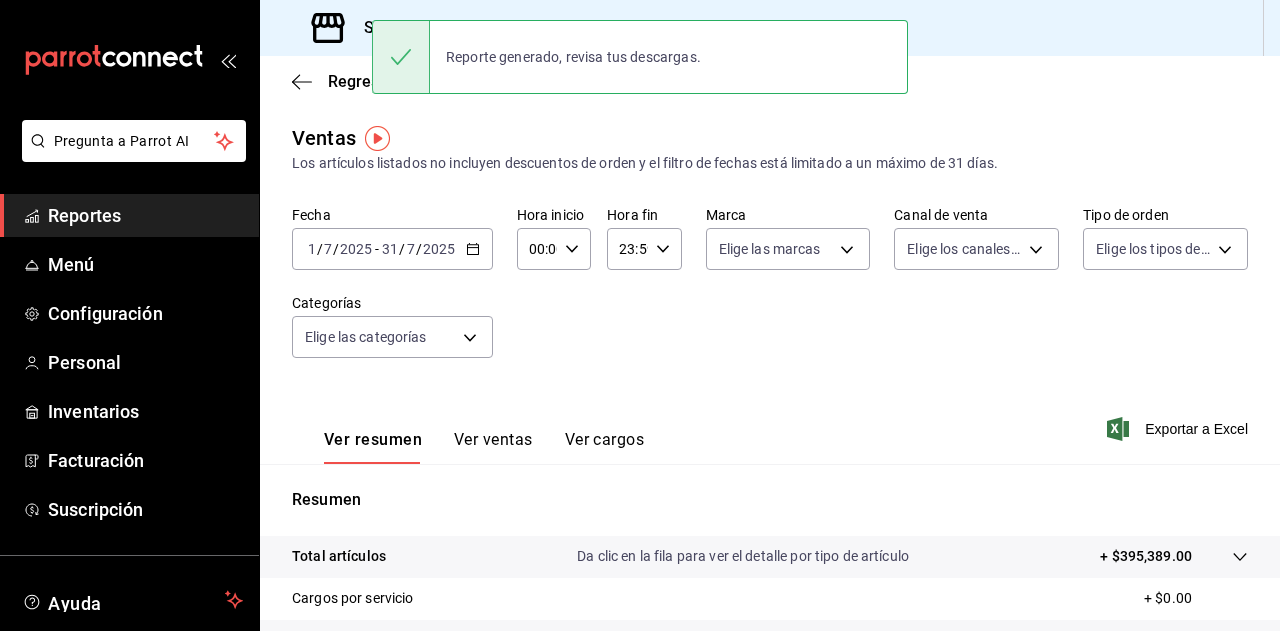click on "Regresar Ventas Los artículos listados no incluyen descuentos de orden y el filtro de fechas está limitado a un máximo de 31 días. Fecha [DATE] / [DATE] - [DATE] Hora inicio 00:00 Hora inicio Hora fin 23:59 Hora fin Marca Elige las marcas Canal de venta Elige los canales de venta Tipo de orden Elige los tipos de orden Categorías Elige las categorías Ver resumen Ver ventas Ver cargos Exportar a Excel Resumen Total artículos Da clic en la fila para ver el detalle por tipo de artículo + $[PRICE] Cargos por servicio + $[PRICE] Venta bruta = $[PRICE] Descuentos totales - $[PRICE] Certificados de regalo - $[PRICE] Venta total = $[PRICE] Impuestos - $[PRICE] Venta neta = $[PRICE]" at bounding box center [770, 507] 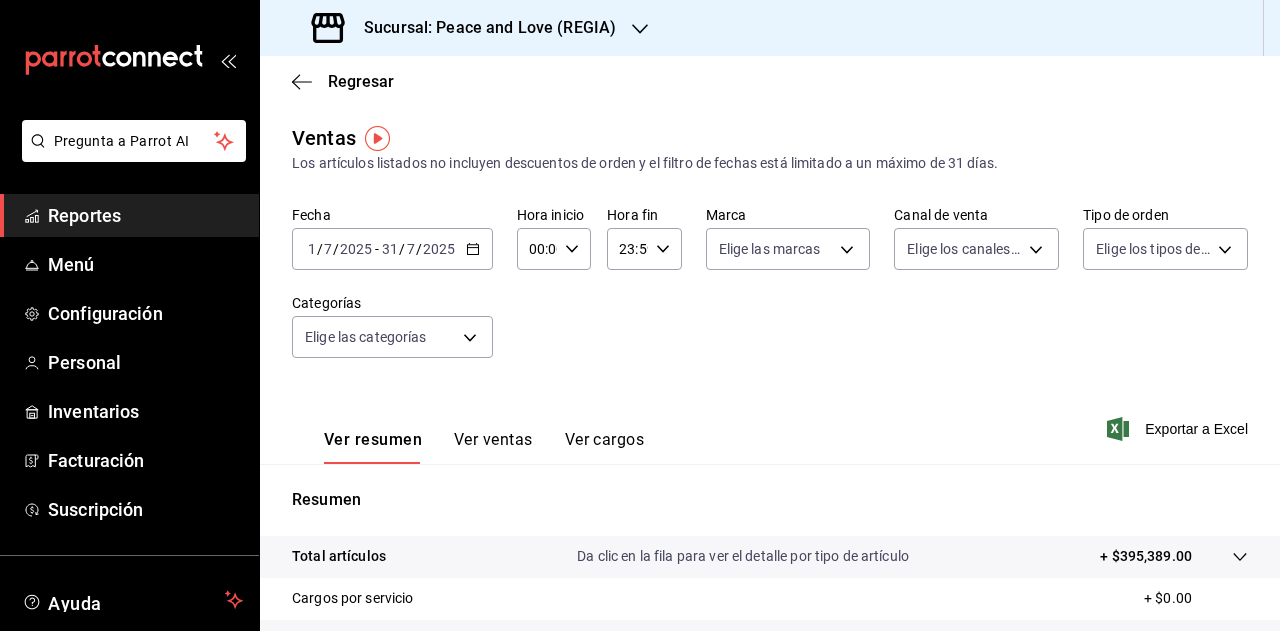 click on "Sucursal: Peace and Love (REGIA)" at bounding box center [466, 28] 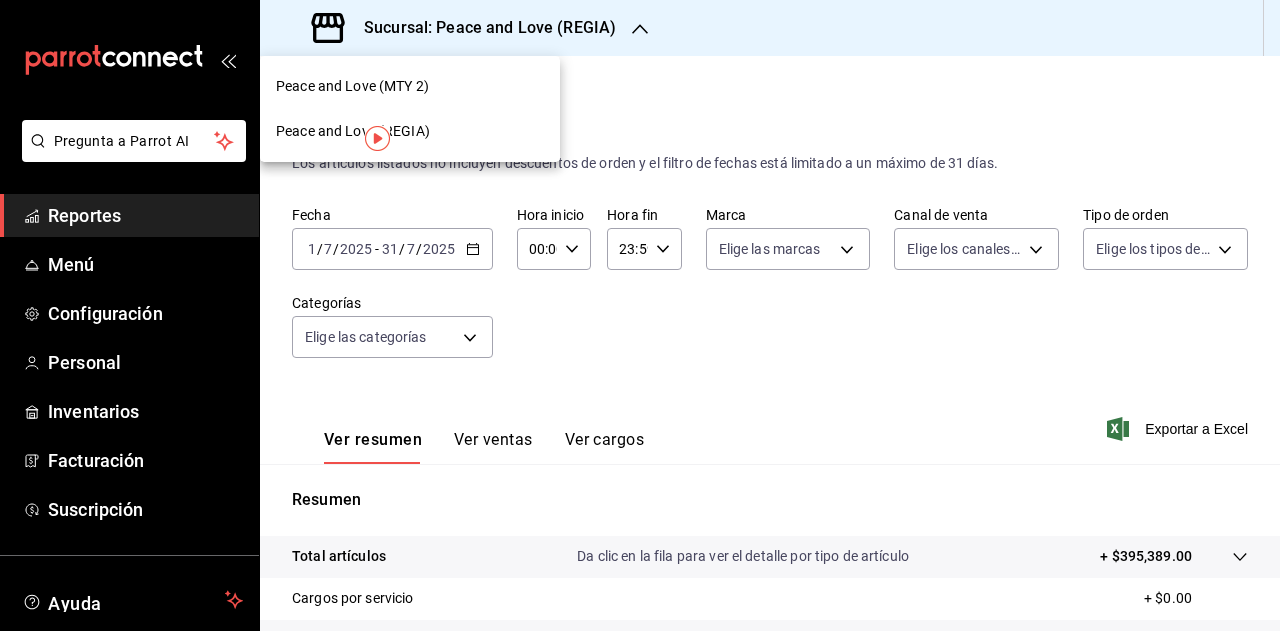 click on "Peace and Love (MTY 2)" at bounding box center (352, 86) 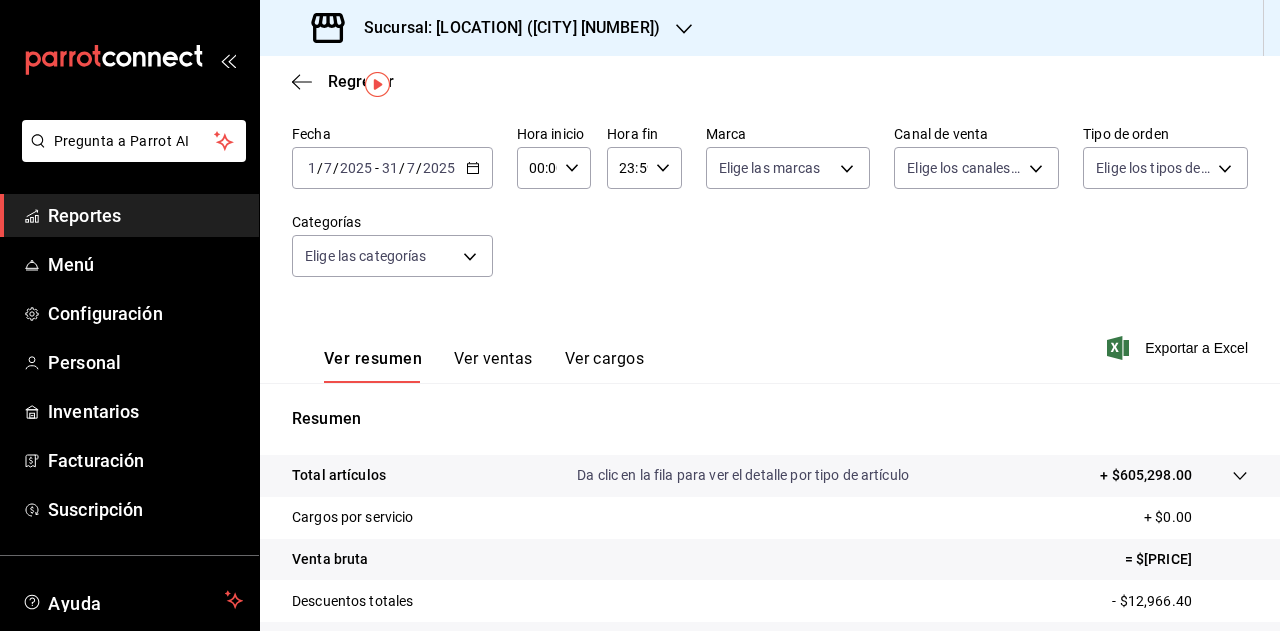 scroll, scrollTop: 100, scrollLeft: 0, axis: vertical 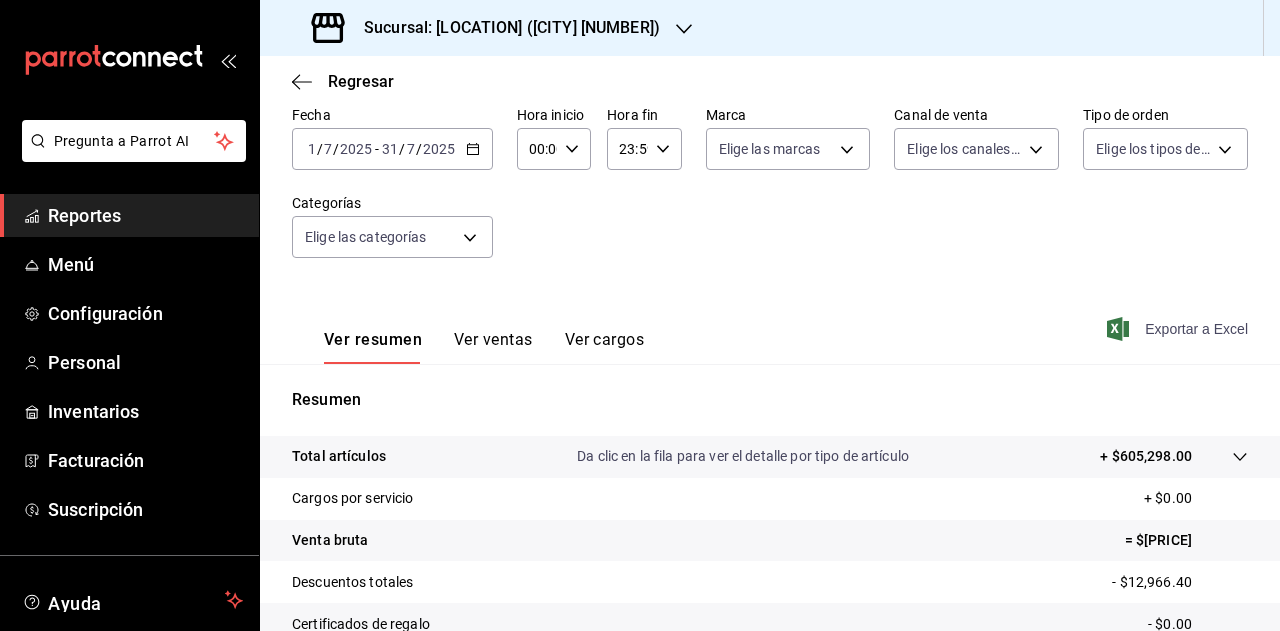 click on "Exportar a Excel" at bounding box center (1179, 329) 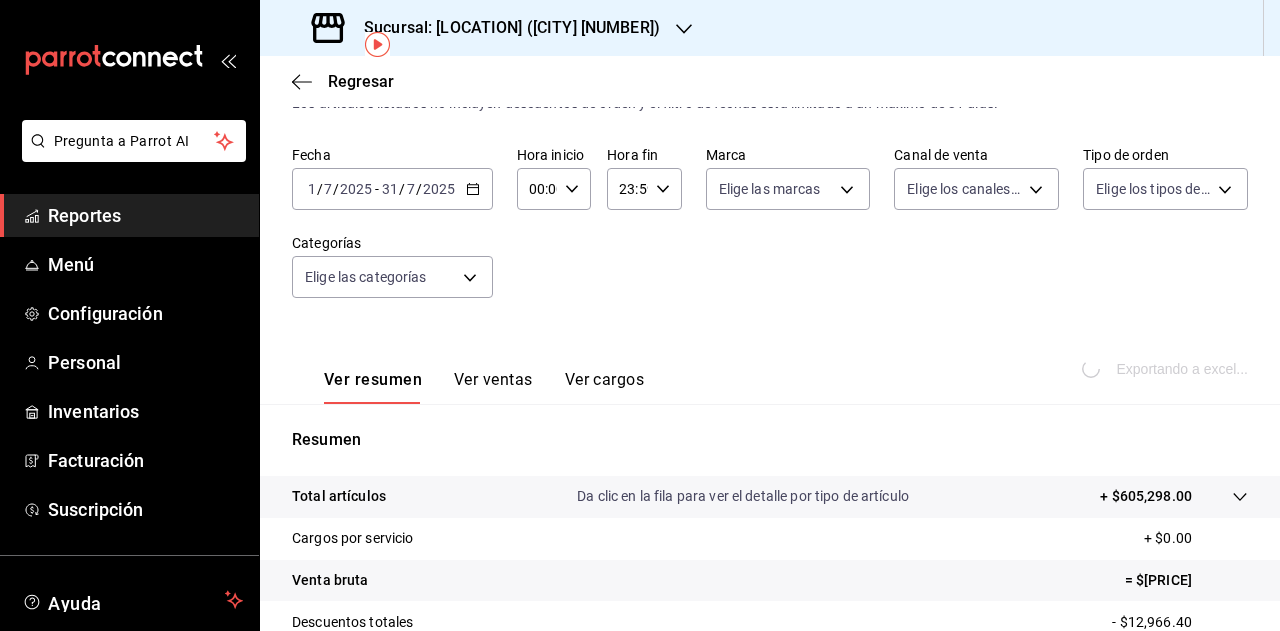 scroll, scrollTop: 0, scrollLeft: 0, axis: both 